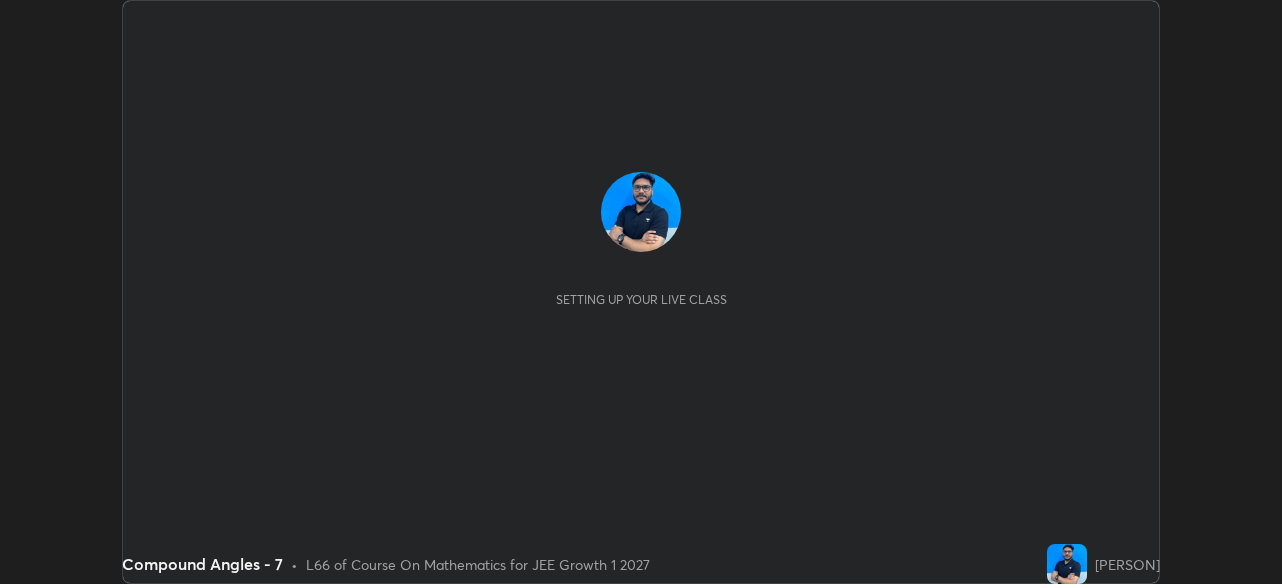 scroll, scrollTop: 0, scrollLeft: 0, axis: both 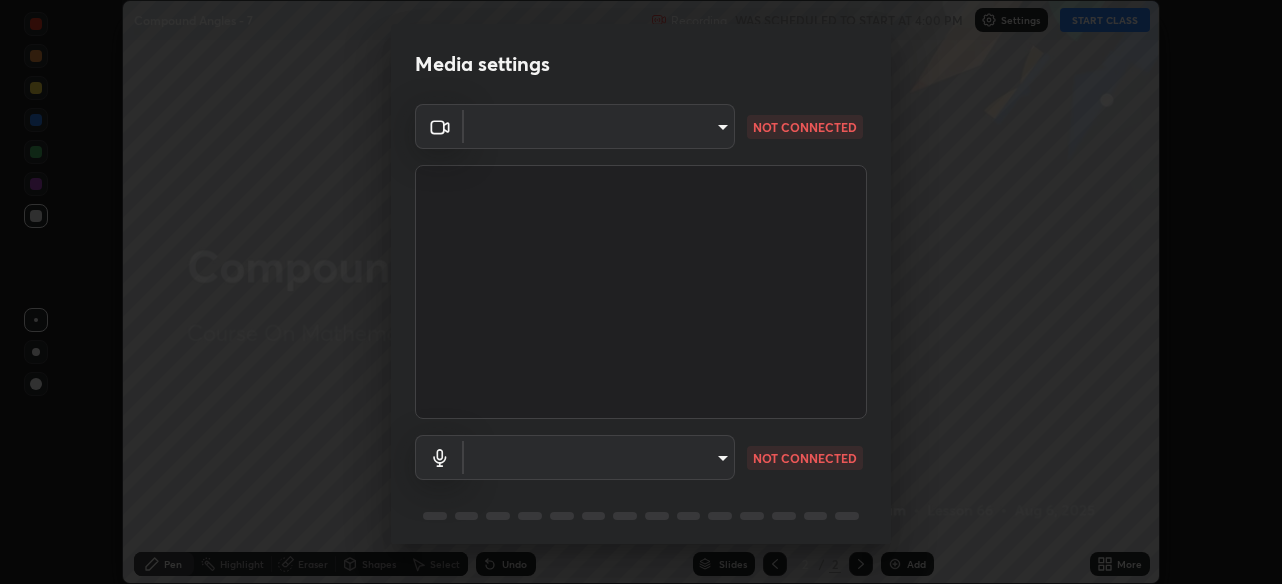 type on "28ae8228e1889e27b3560ed02dc6dc73f4b031919add1df3b3d257722d80b483" 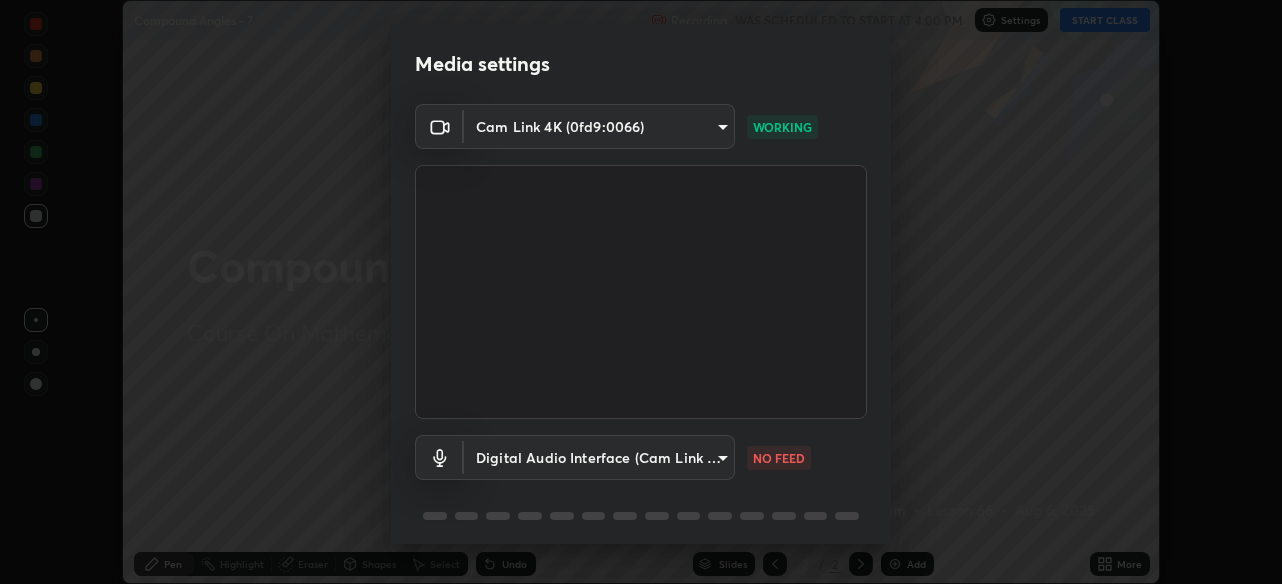 click on "Erase all Compound Angles - 7 Recording WAS SCHEDULED TO START AT  4:00 PM Settings START CLASS Setting up your live class Compound Angles - 7 • L66 of Course On Mathematics for JEE Growth 1 2027 [PERSON] Pen Highlight Eraser Shapes Select Undo Slides 2 / 2 Add More No doubts shared Encourage your learners to ask a doubt for better clarity Report an issue Reason for reporting Buffering Chat not working Audio - Video sync issue Educator video quality low ​ Attach an image Report Media settings Cam Link 4K (0fd9:0066) [DEVICE_ID] WORKING Digital Audio Interface (Cam Link 4K) [DEVICE_ID] NO FEED 1 / 5 Next" at bounding box center [641, 292] 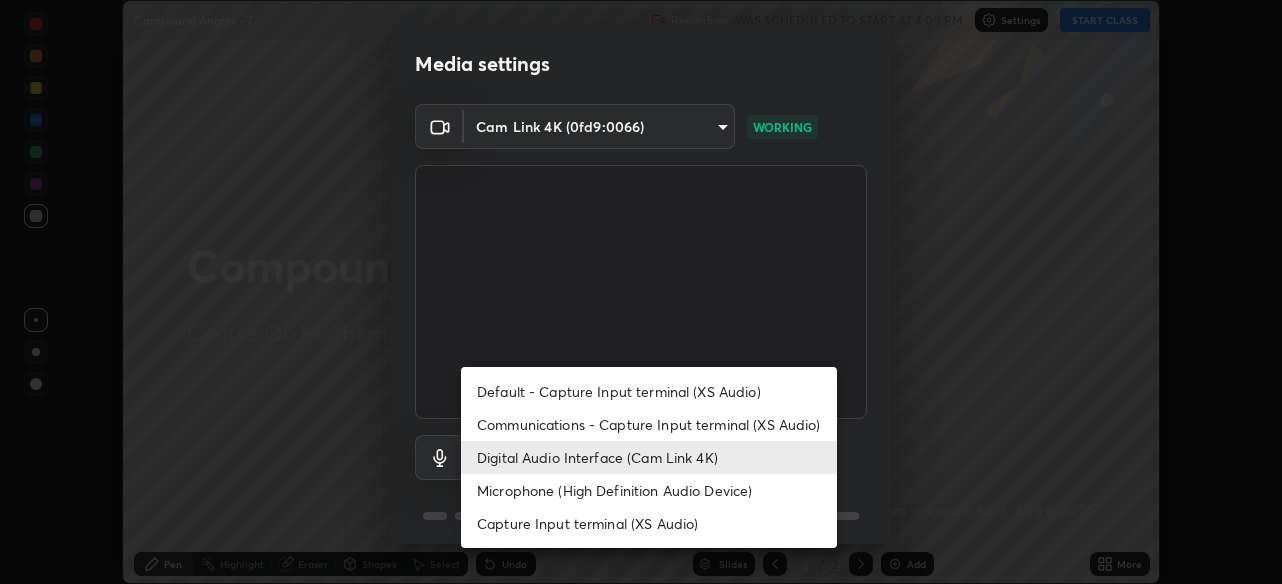 click on "Communications - Capture Input terminal (XS Audio)" at bounding box center (649, 424) 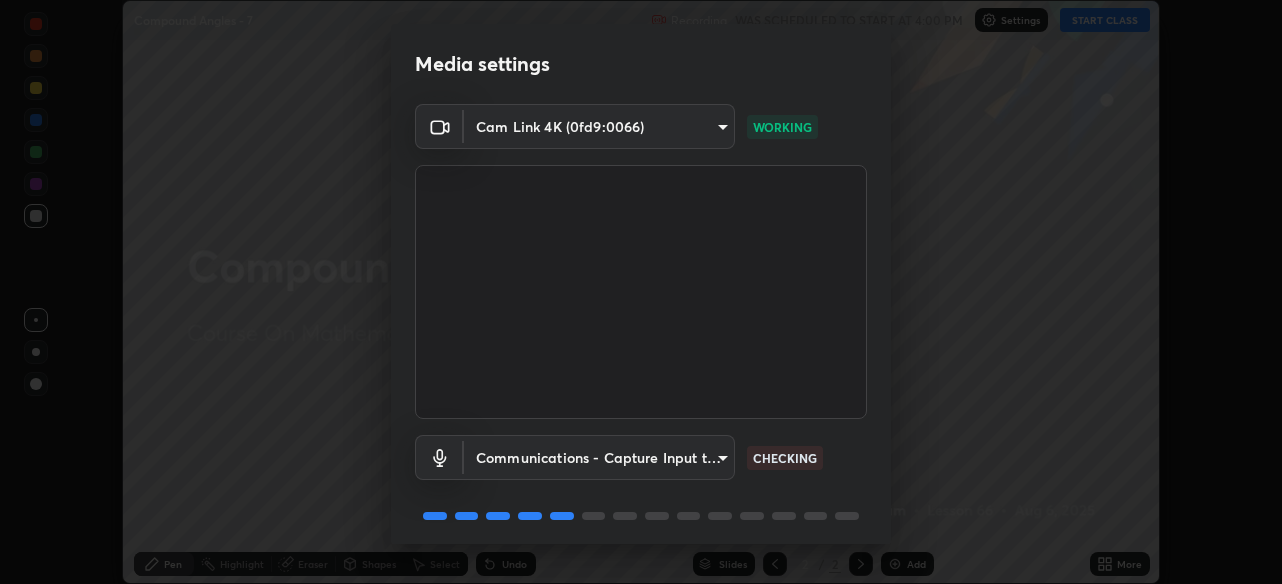 click on "Erase all Compound Angles - 7 Recording WAS SCHEDULED TO START AT  4:00 PM Settings START CLASS Setting up your live class Compound Angles - 7 • L66 of Course On Mathematics for JEE Growth 1 2027 [PERSON] Pen Highlight Eraser Shapes Select Undo Slides 2 / 2 Add More No doubts shared Encourage your learners to ask a doubt for better clarity Report an issue Reason for reporting Buffering Chat not working Audio - Video sync issue Educator video quality low ​ Attach an image Report Media settings Cam Link 4K (0fd9:0066) [DEVICE_ID] WORKING Communications - Capture Input terminal (XS Audio) communications CHECKING 1 / 5 Next" at bounding box center [641, 292] 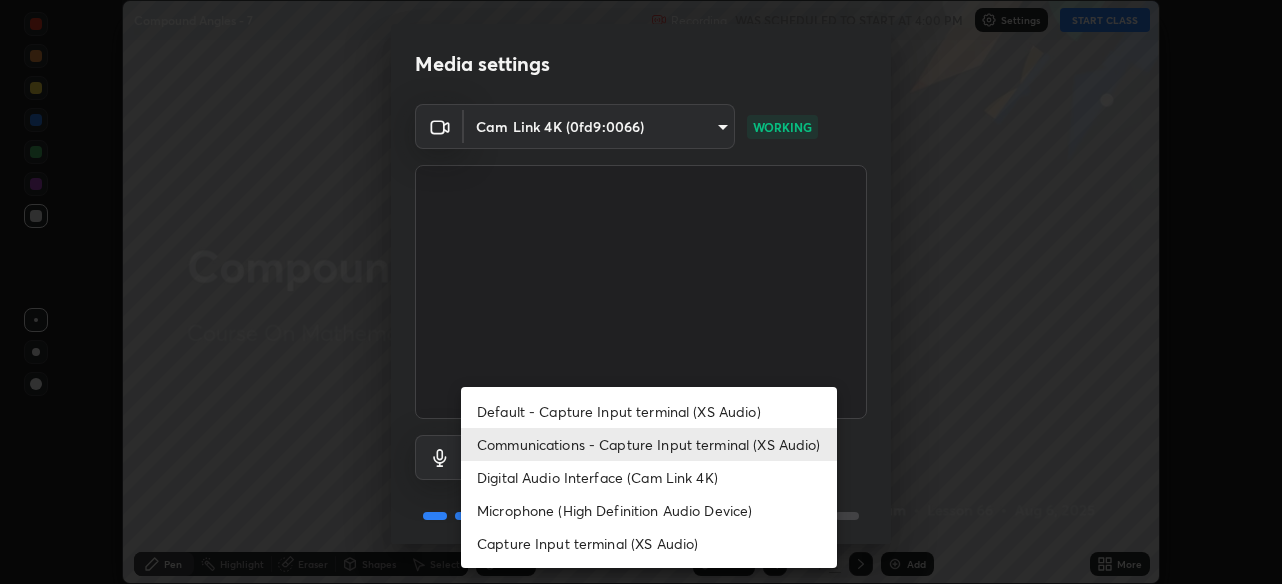 click on "Digital Audio Interface (Cam Link 4K)" at bounding box center (649, 477) 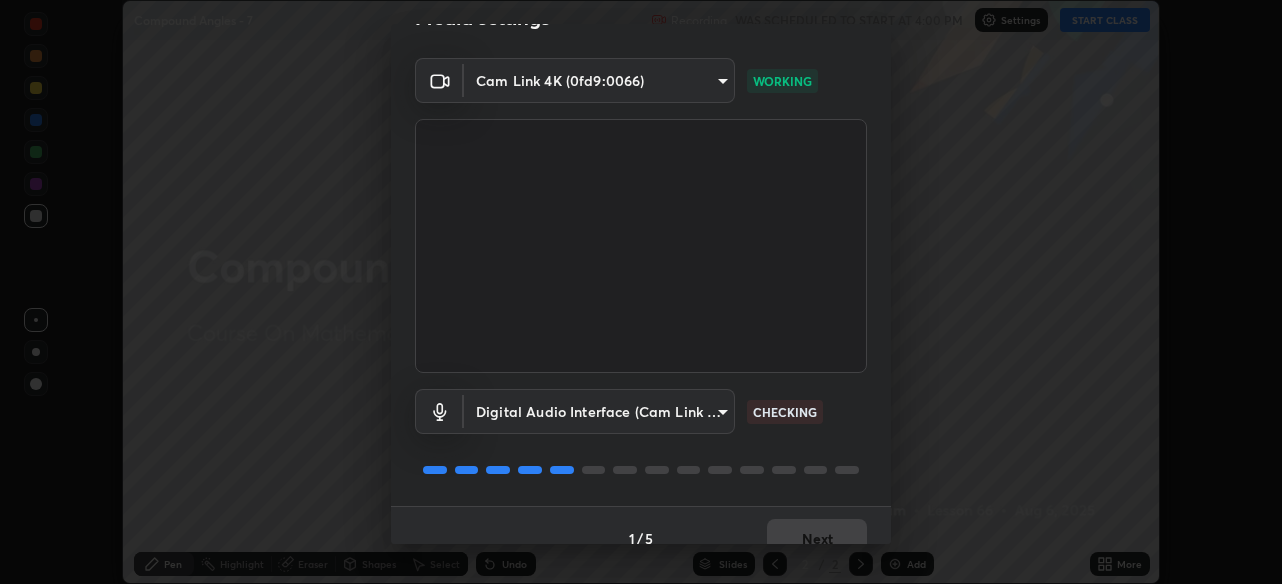 scroll, scrollTop: 72, scrollLeft: 0, axis: vertical 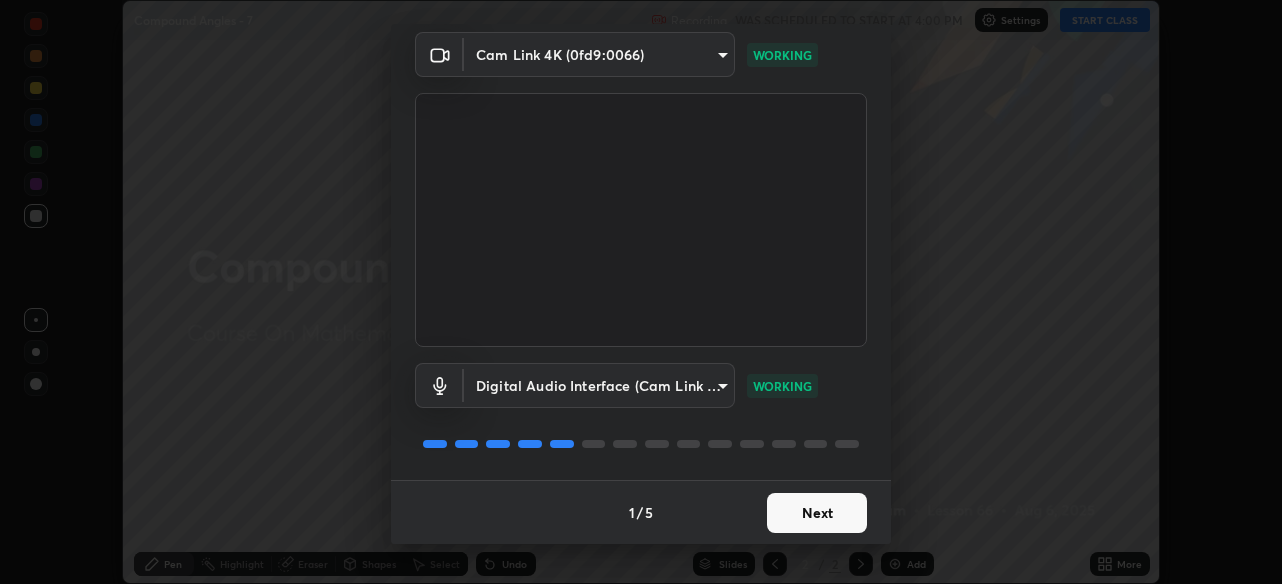 click on "Next" at bounding box center [817, 513] 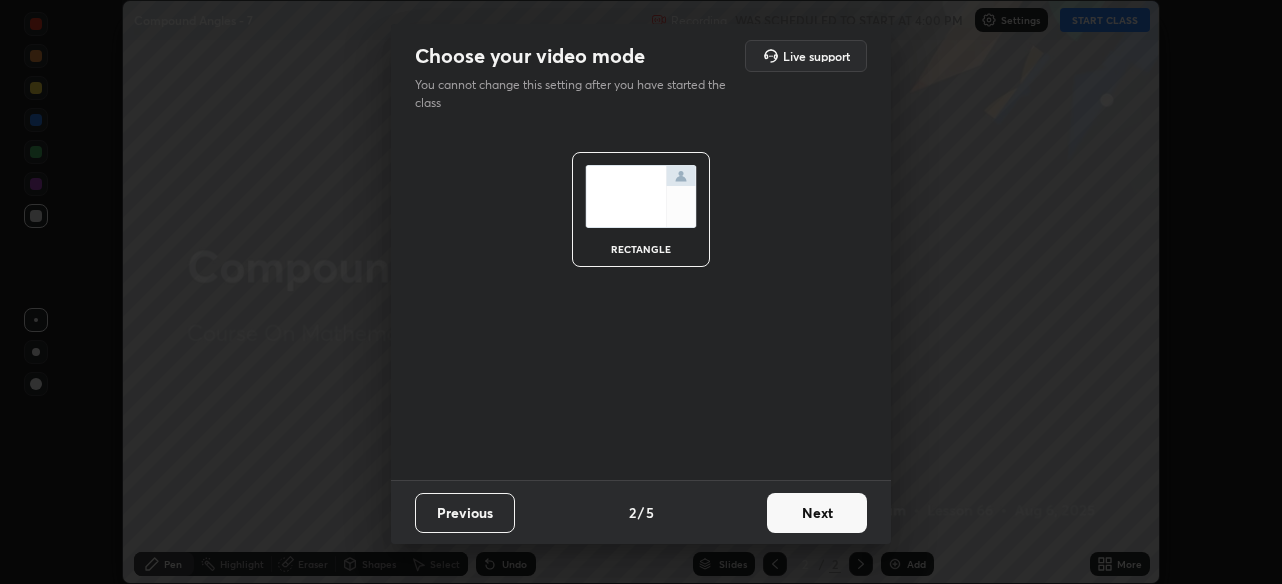 scroll, scrollTop: 0, scrollLeft: 0, axis: both 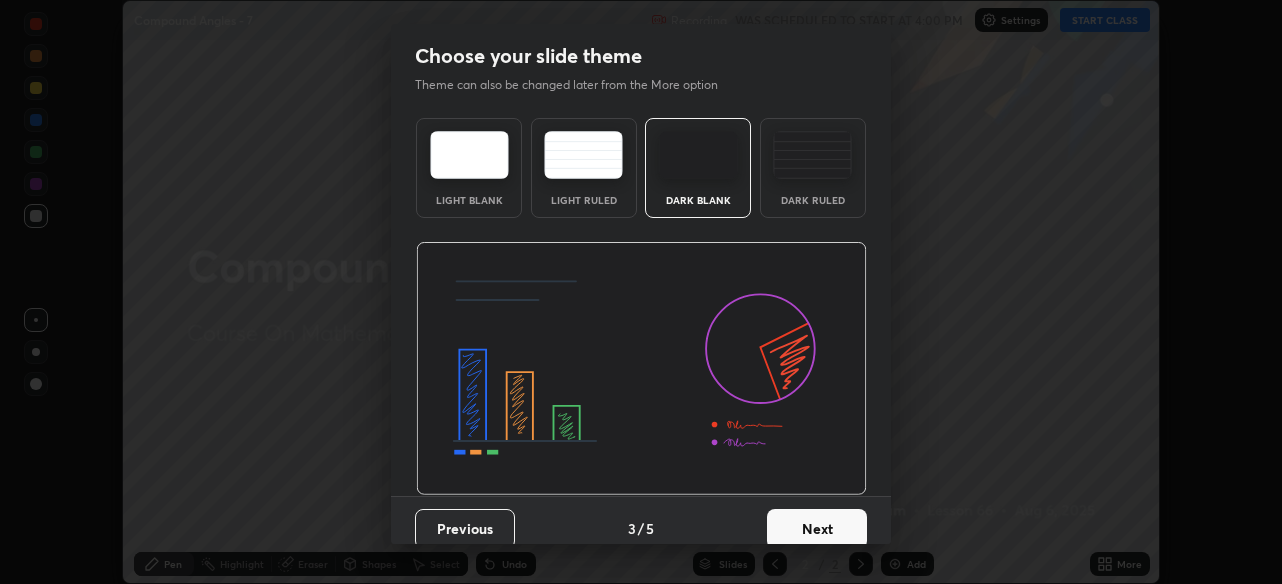 click on "Next" at bounding box center (817, 529) 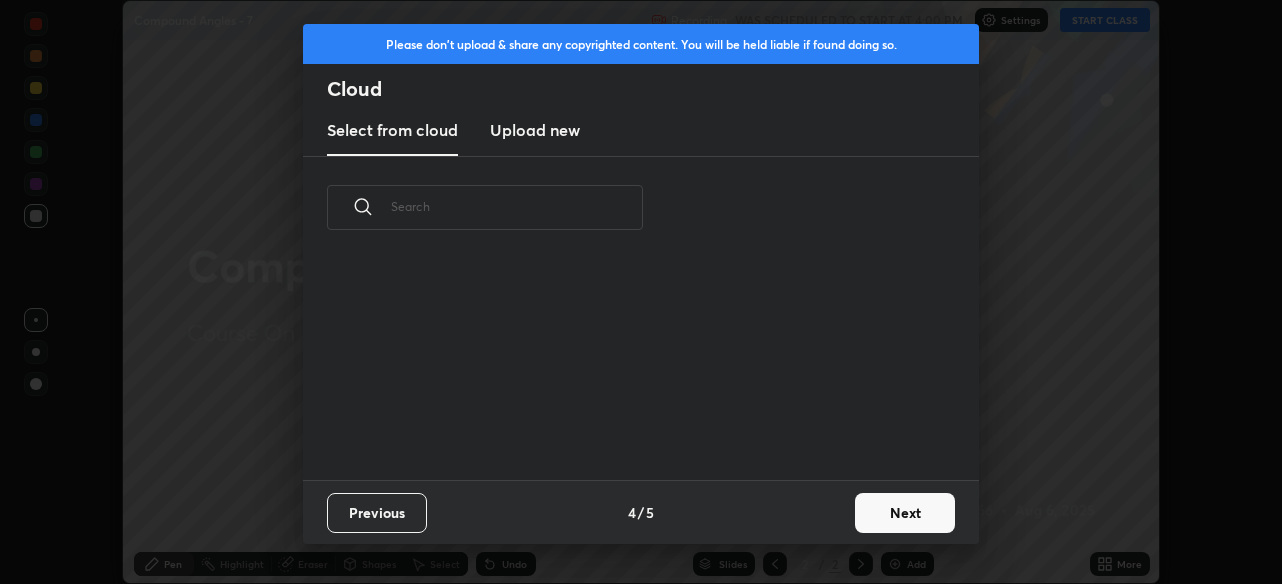 click on "Next" at bounding box center [905, 513] 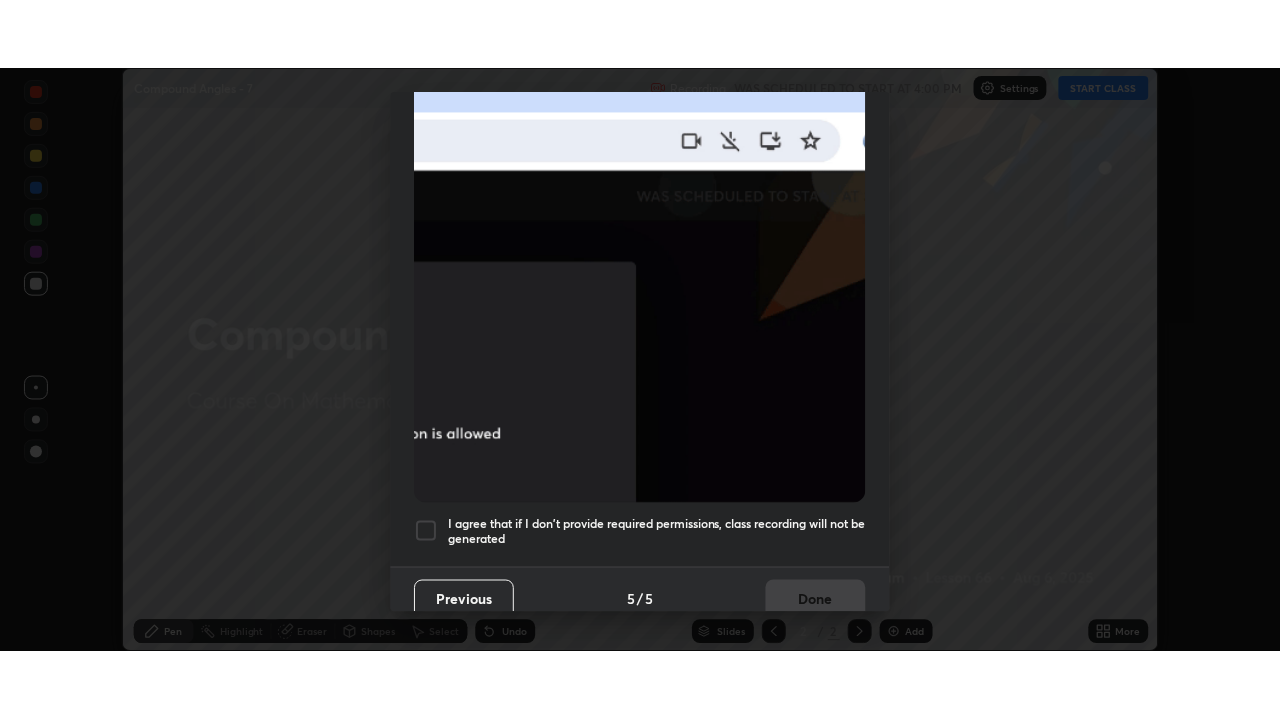 scroll, scrollTop: 475, scrollLeft: 0, axis: vertical 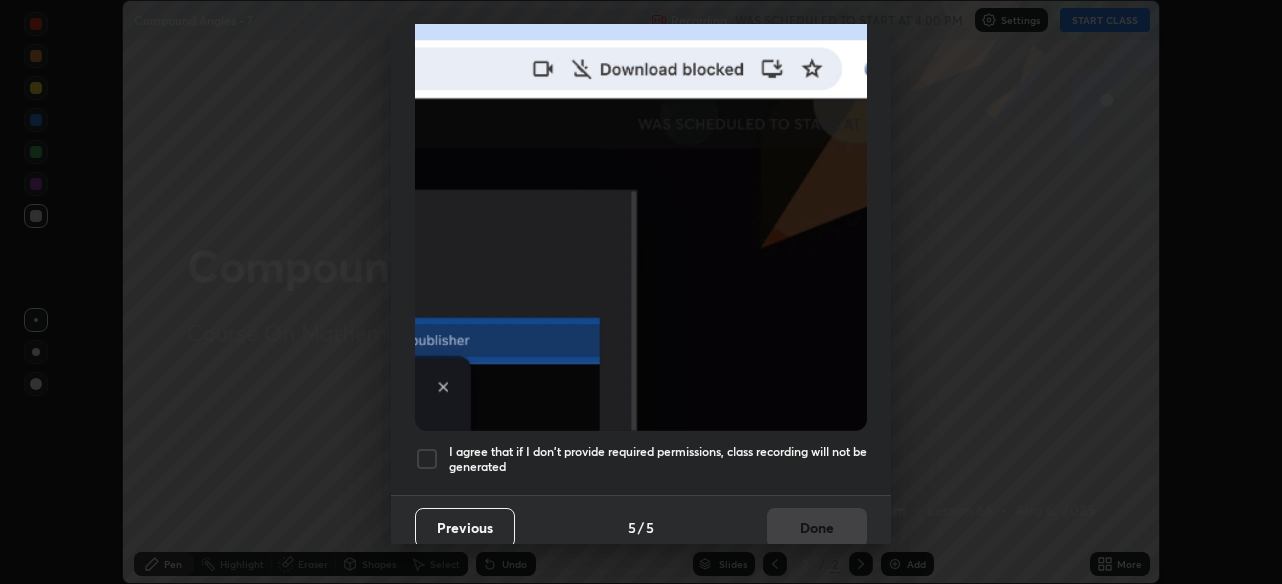 click on "I agree that if I don't provide required permissions, class recording will not be generated" at bounding box center [658, 459] 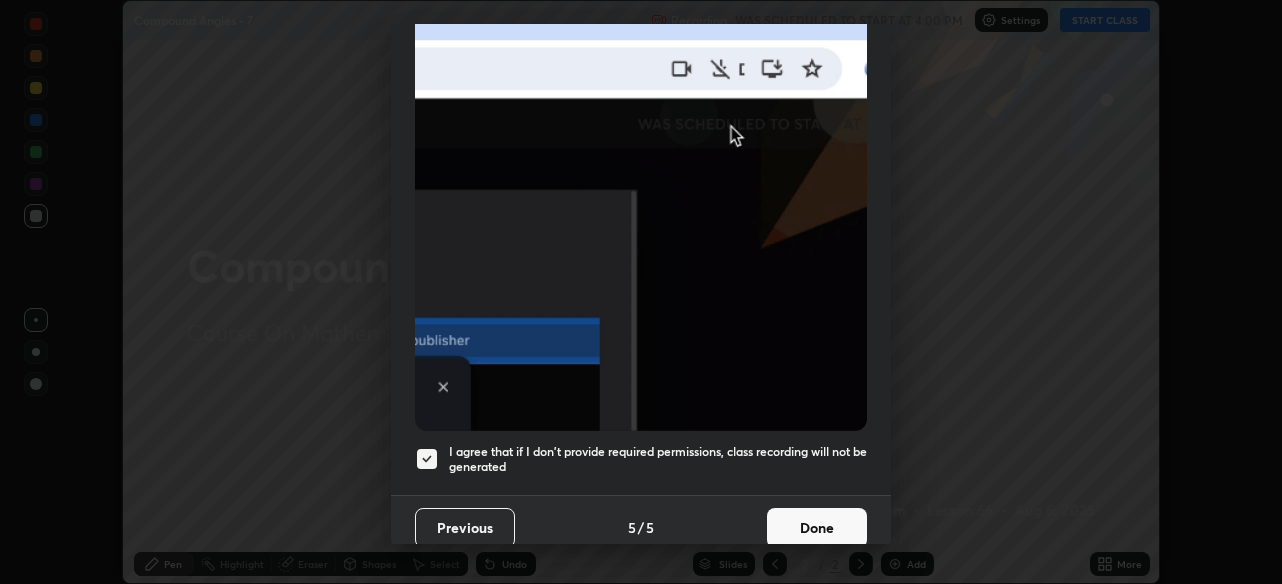 click on "Done" at bounding box center (817, 528) 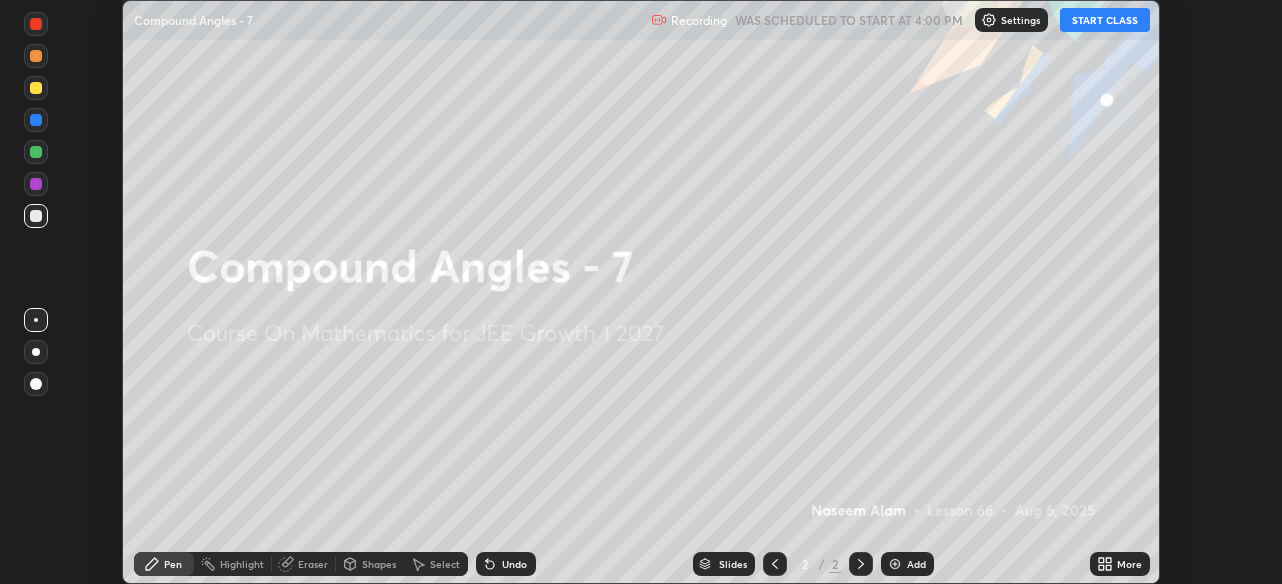 click 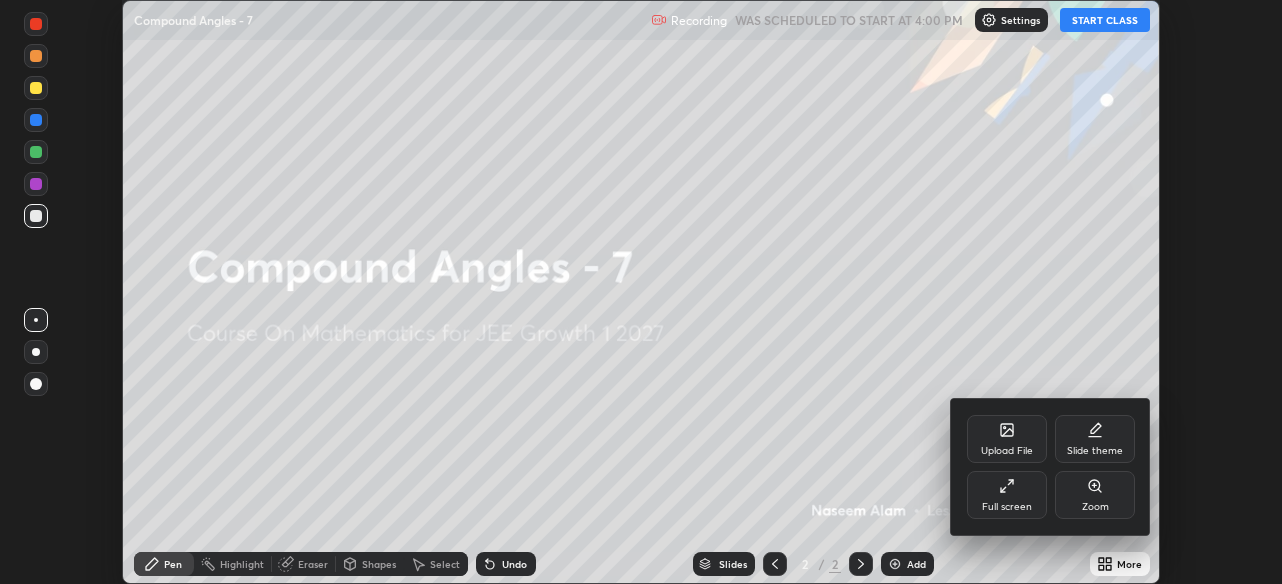 click on "Full screen" at bounding box center [1007, 507] 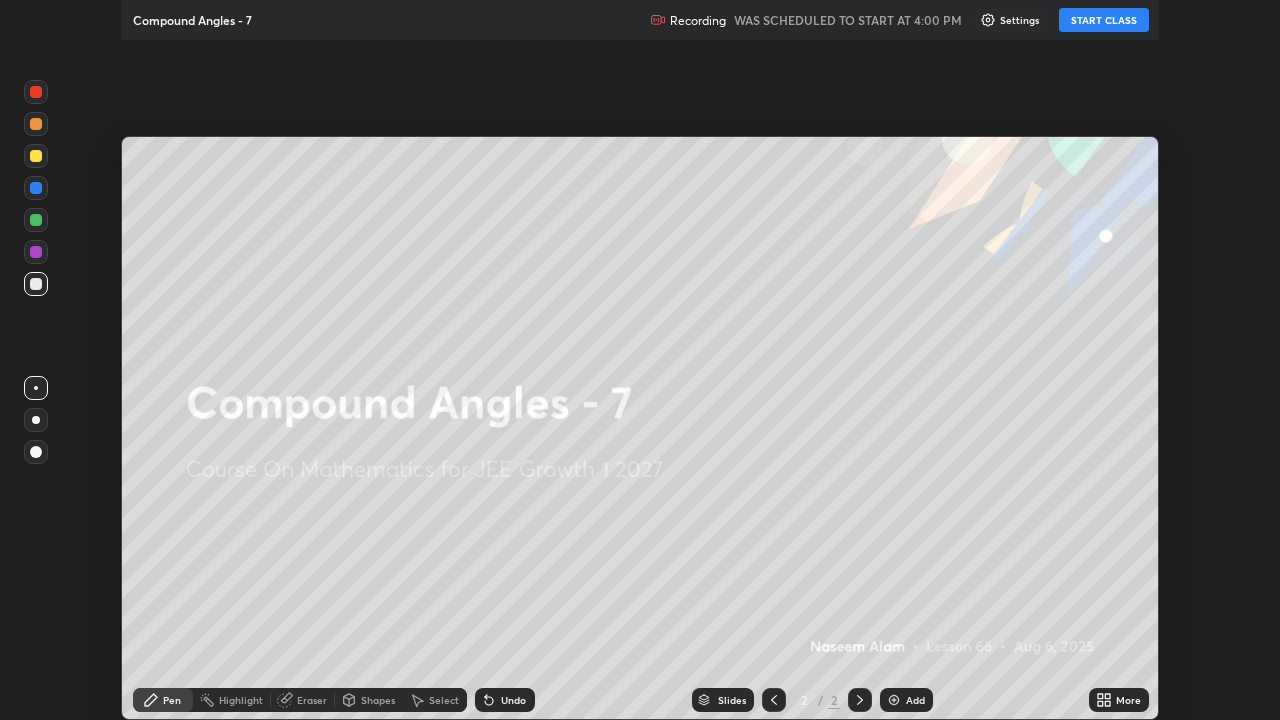 scroll, scrollTop: 99280, scrollLeft: 98720, axis: both 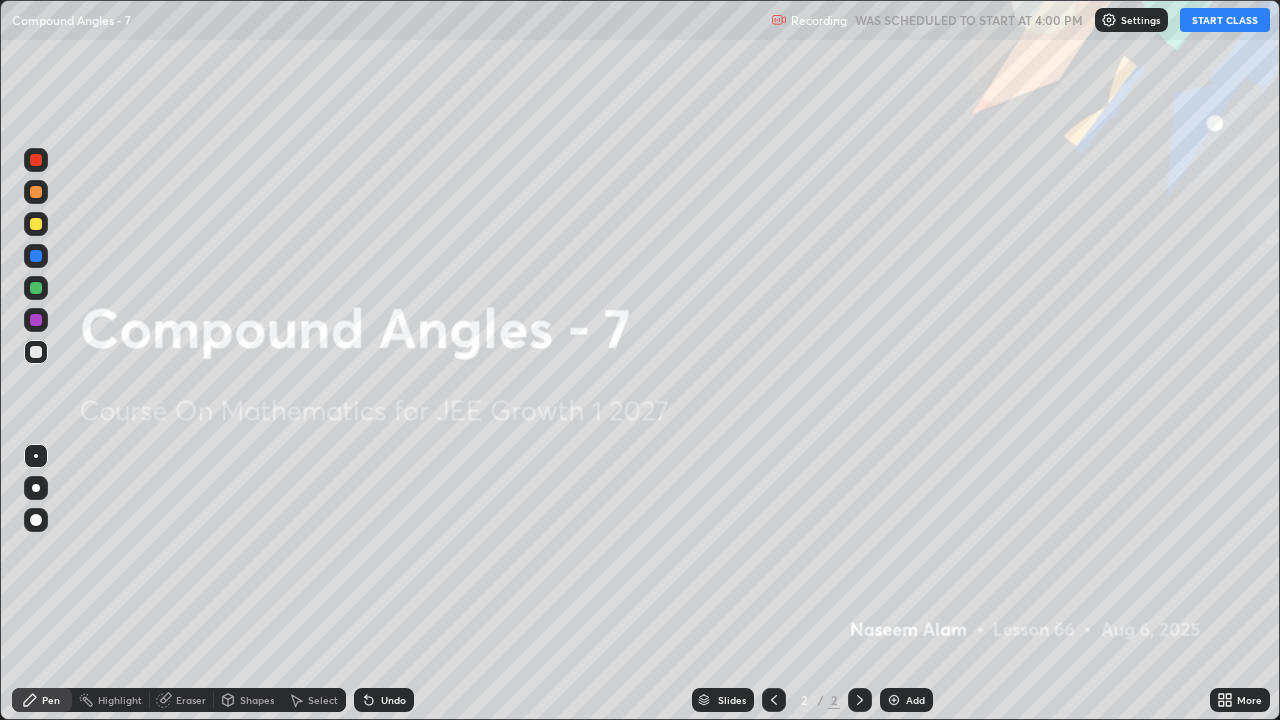 click on "START CLASS" at bounding box center [1225, 20] 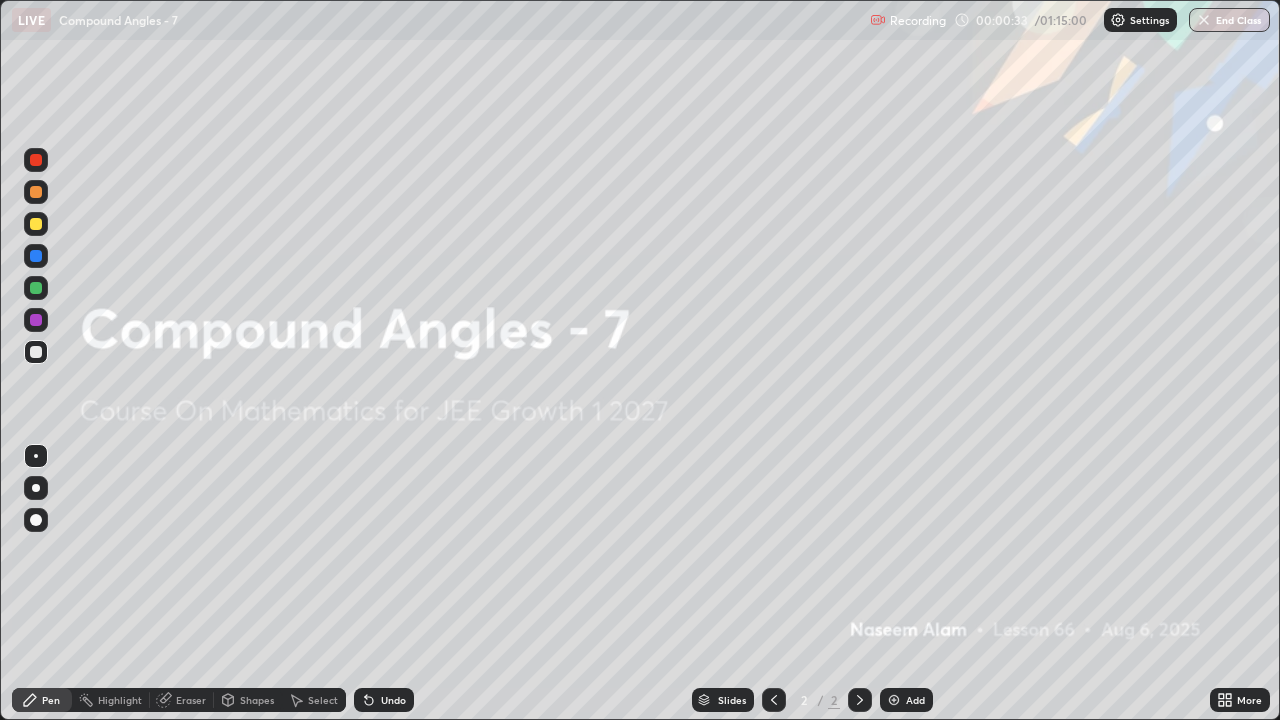 click at bounding box center (894, 700) 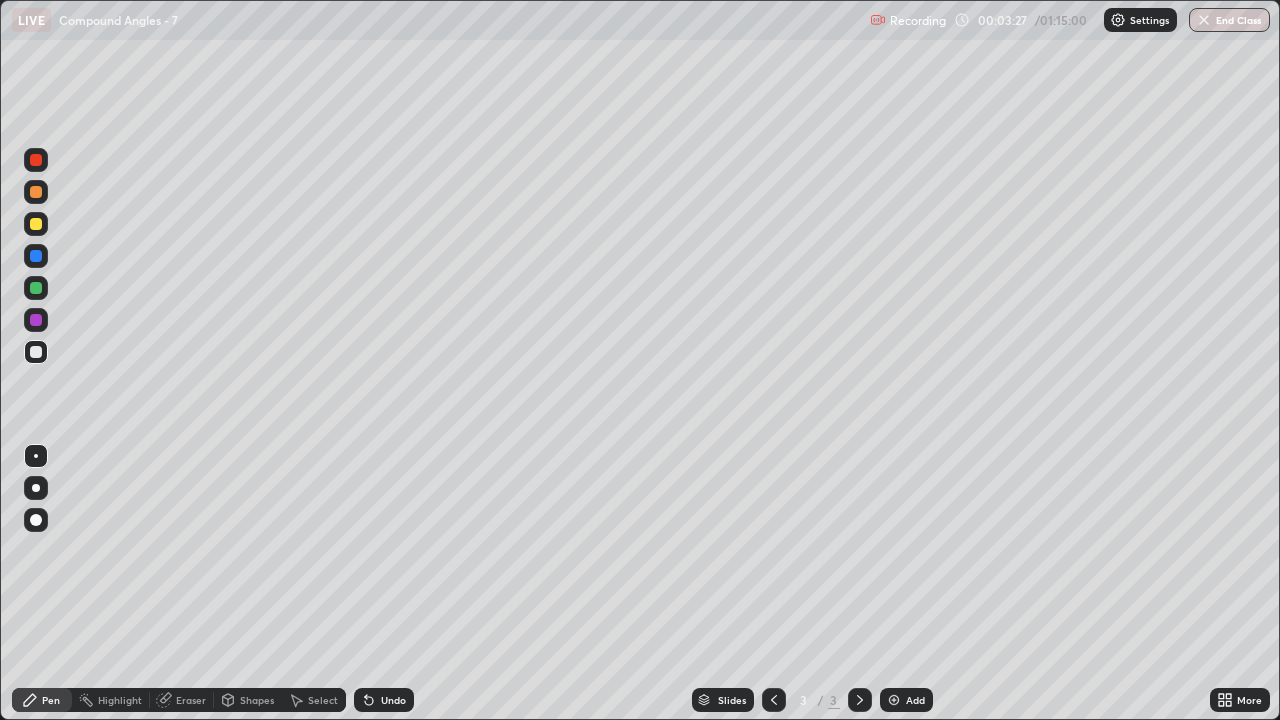 click at bounding box center (36, 224) 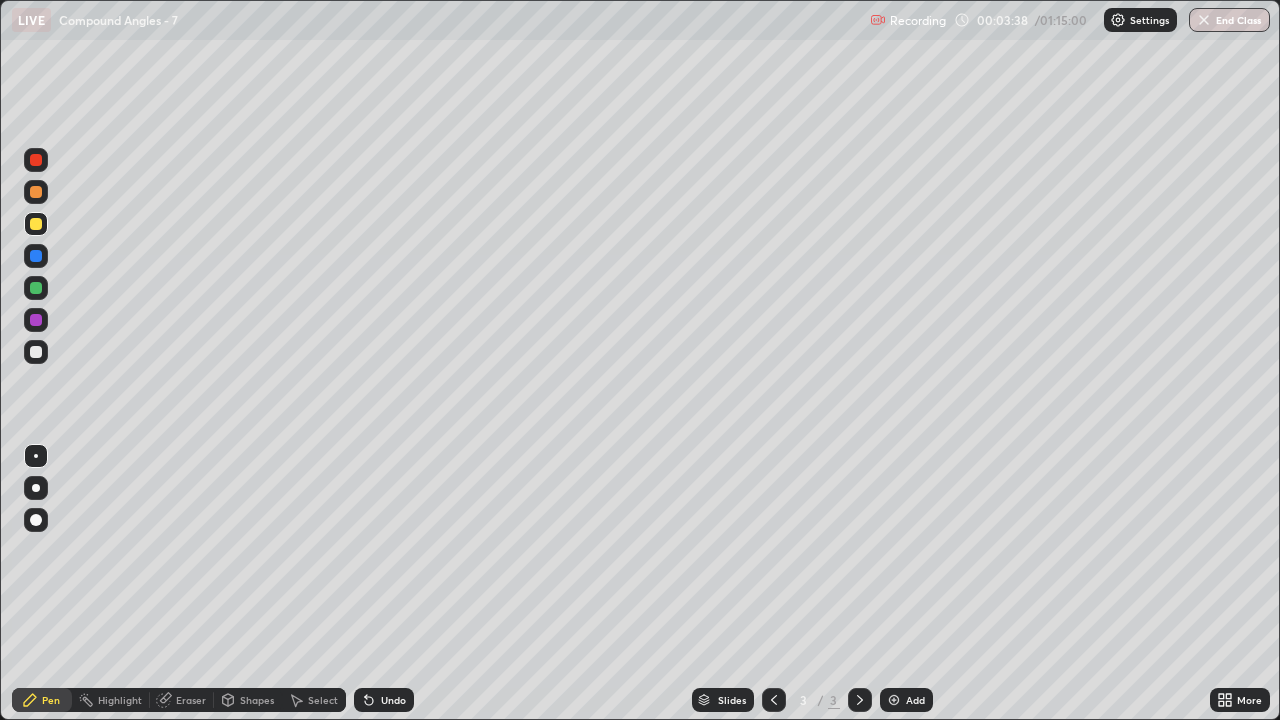 click at bounding box center [36, 352] 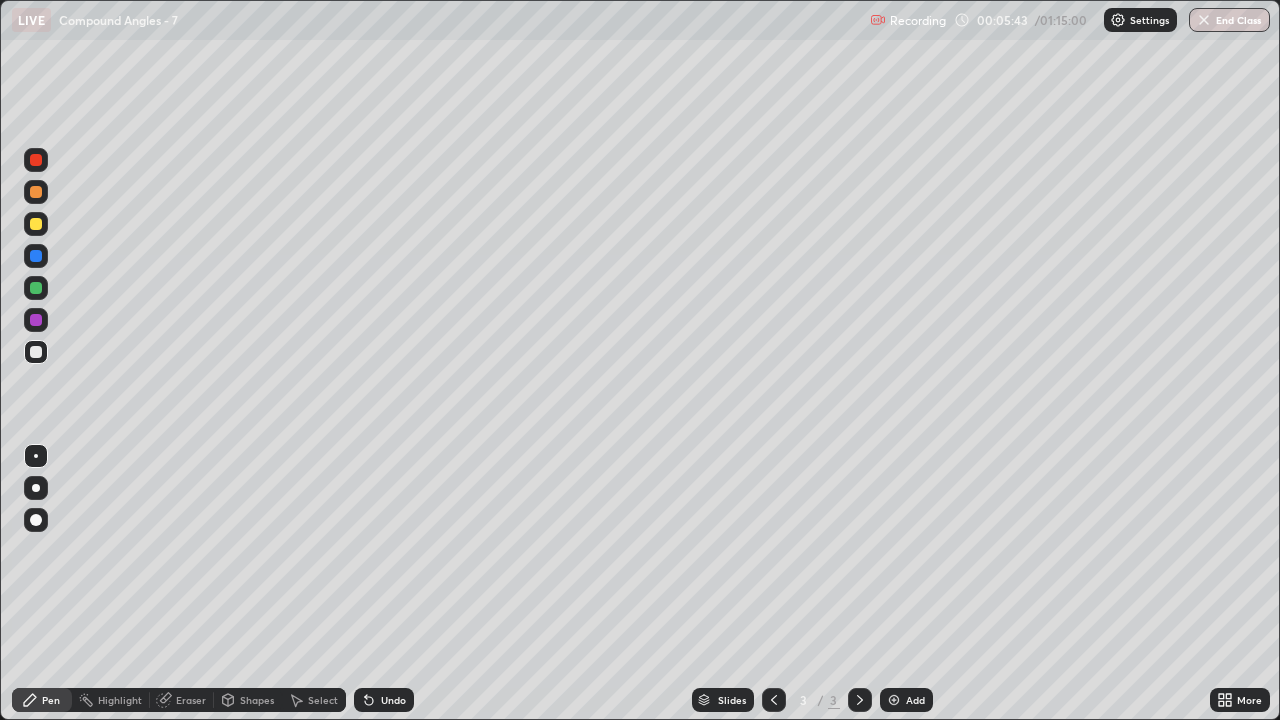 click on "Add" at bounding box center [915, 700] 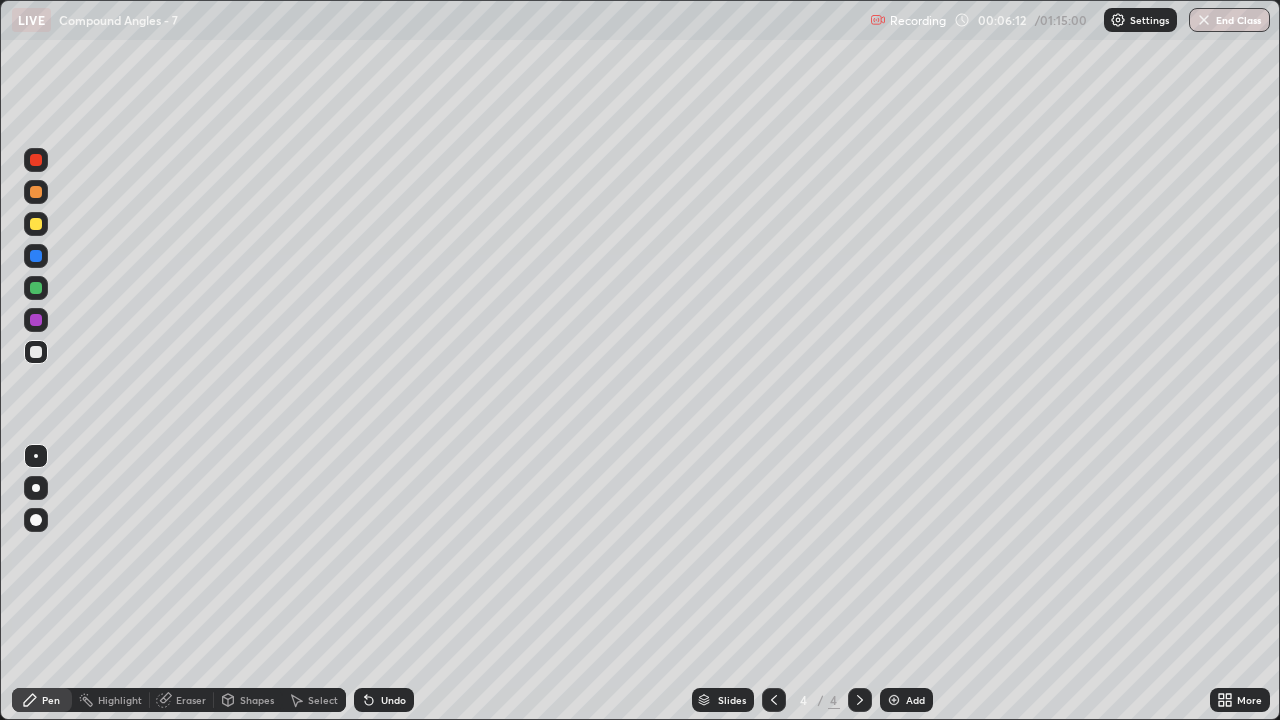 click at bounding box center (36, 224) 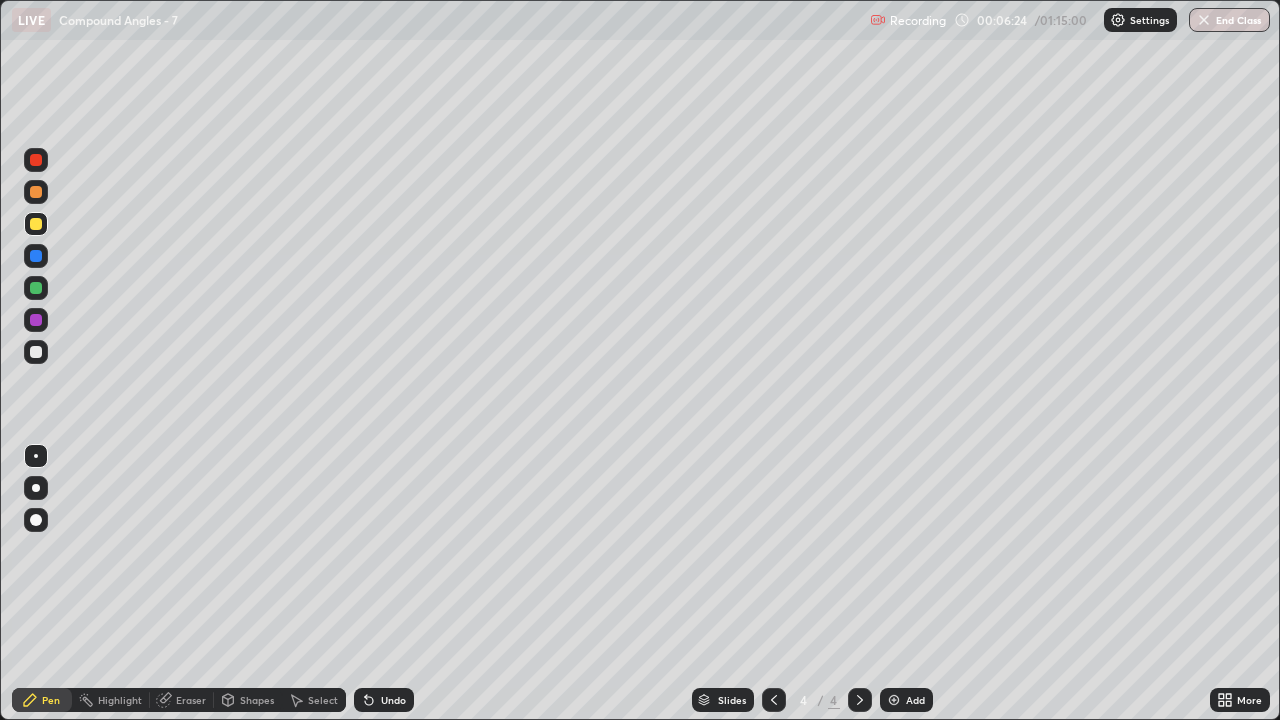 click at bounding box center [36, 352] 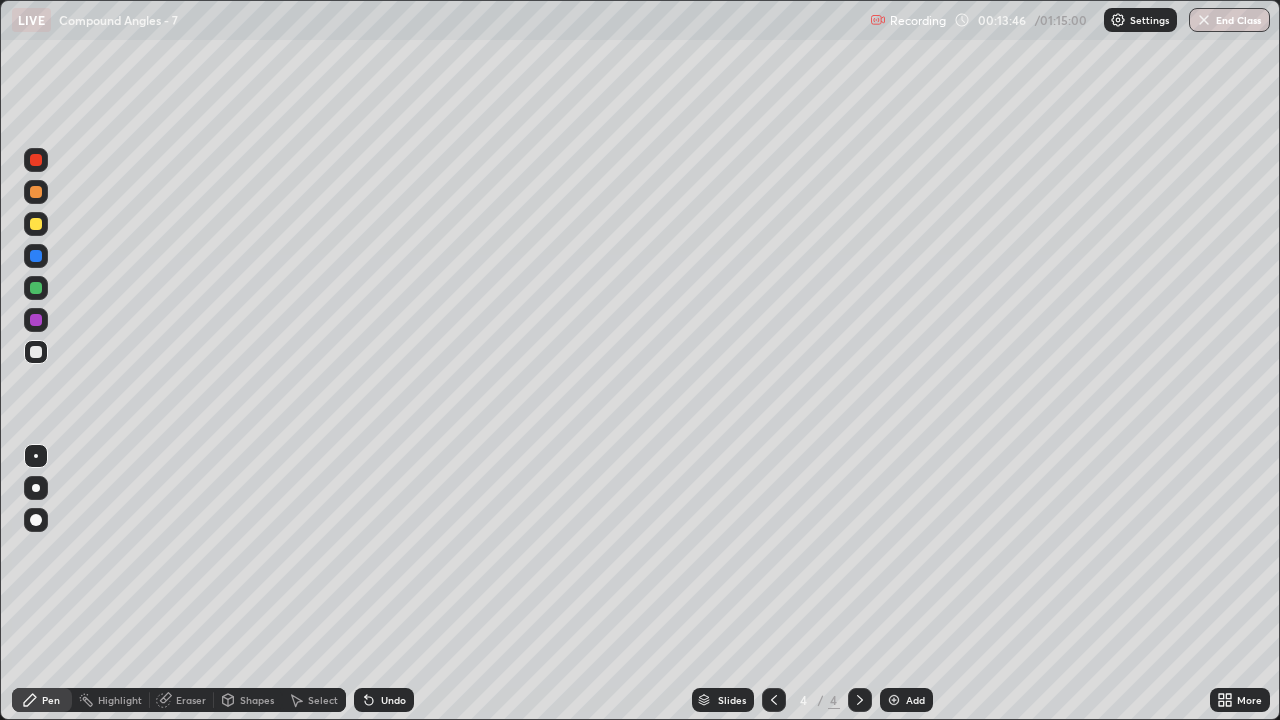 click on "Select" at bounding box center (314, 700) 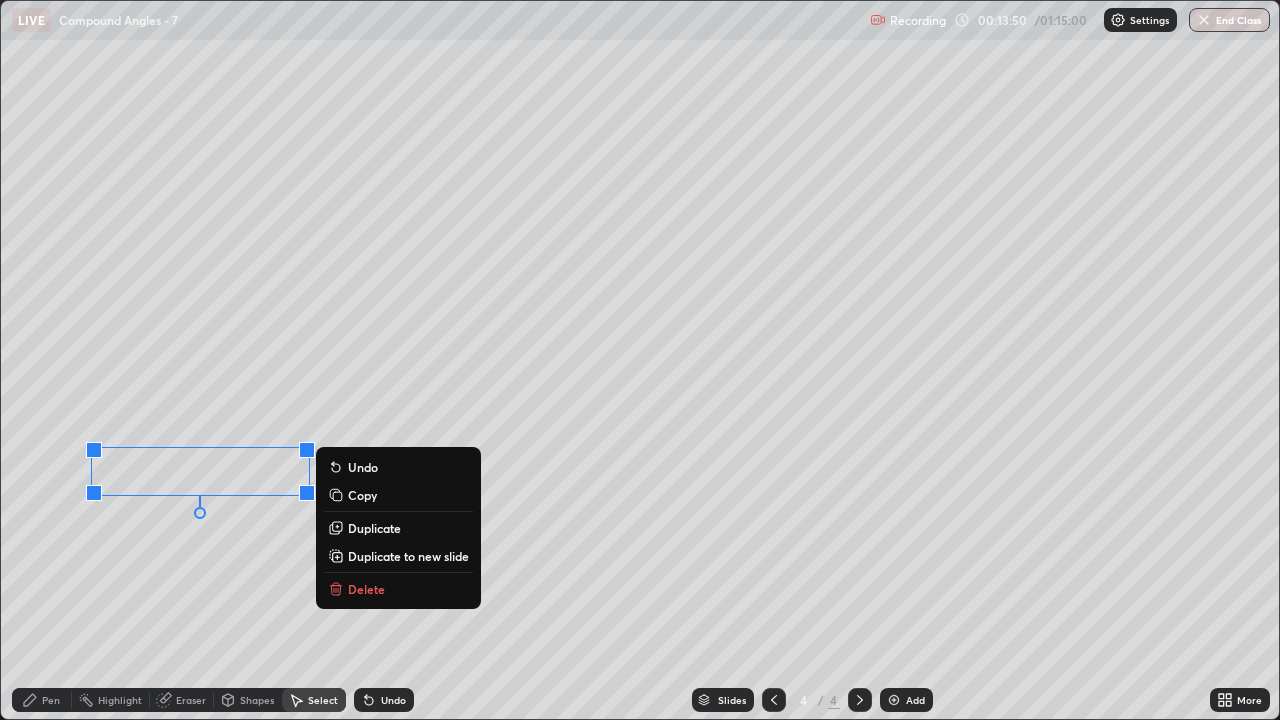 click on "Pen" at bounding box center [51, 700] 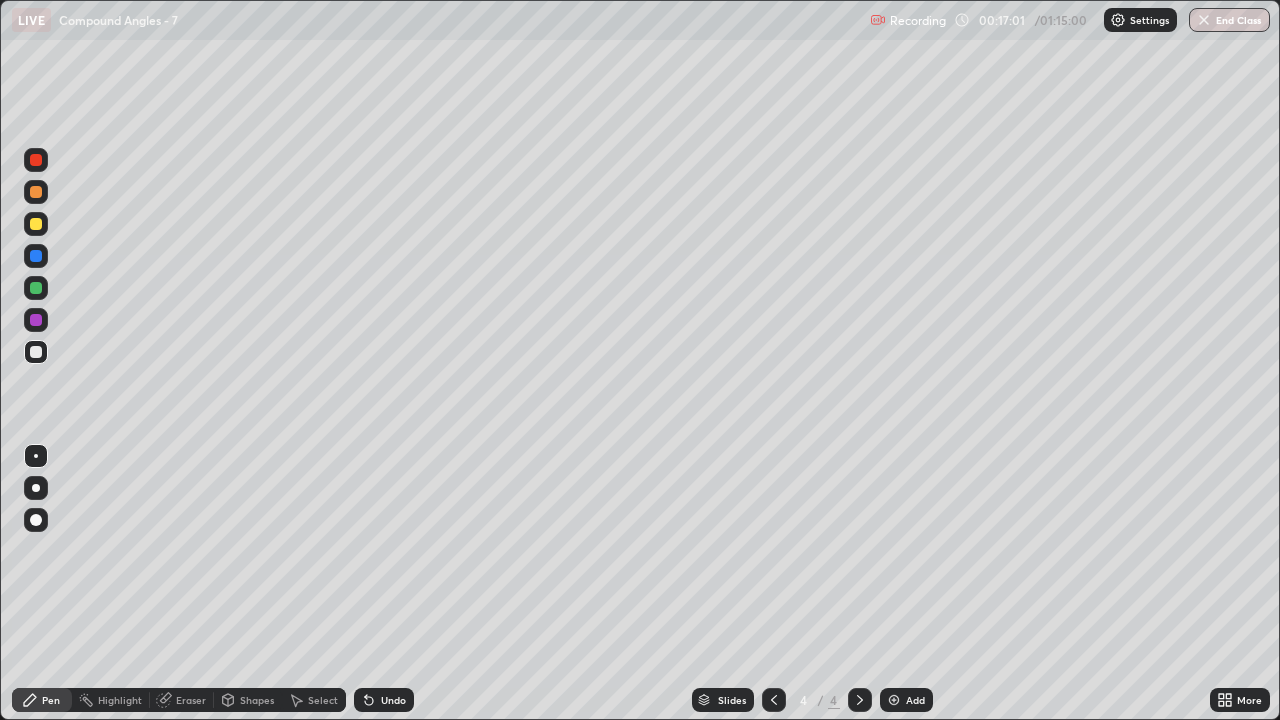 click on "Undo" at bounding box center (393, 700) 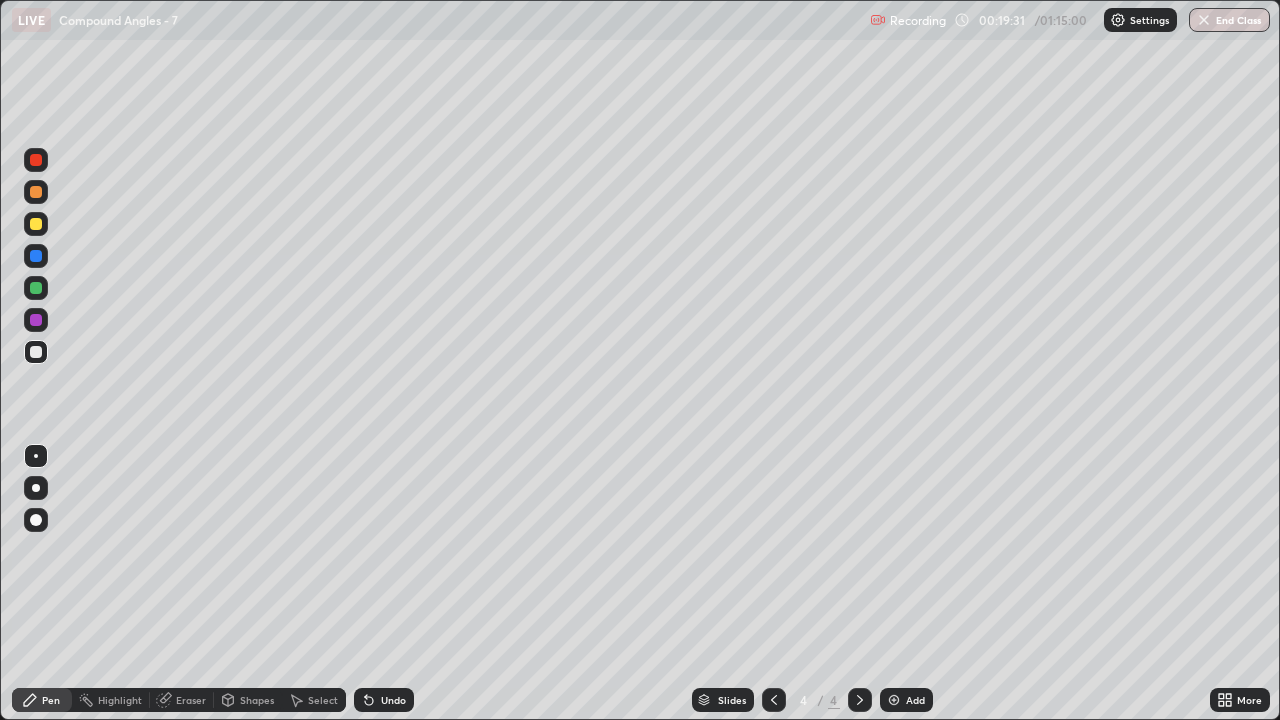click on "Add" at bounding box center [915, 700] 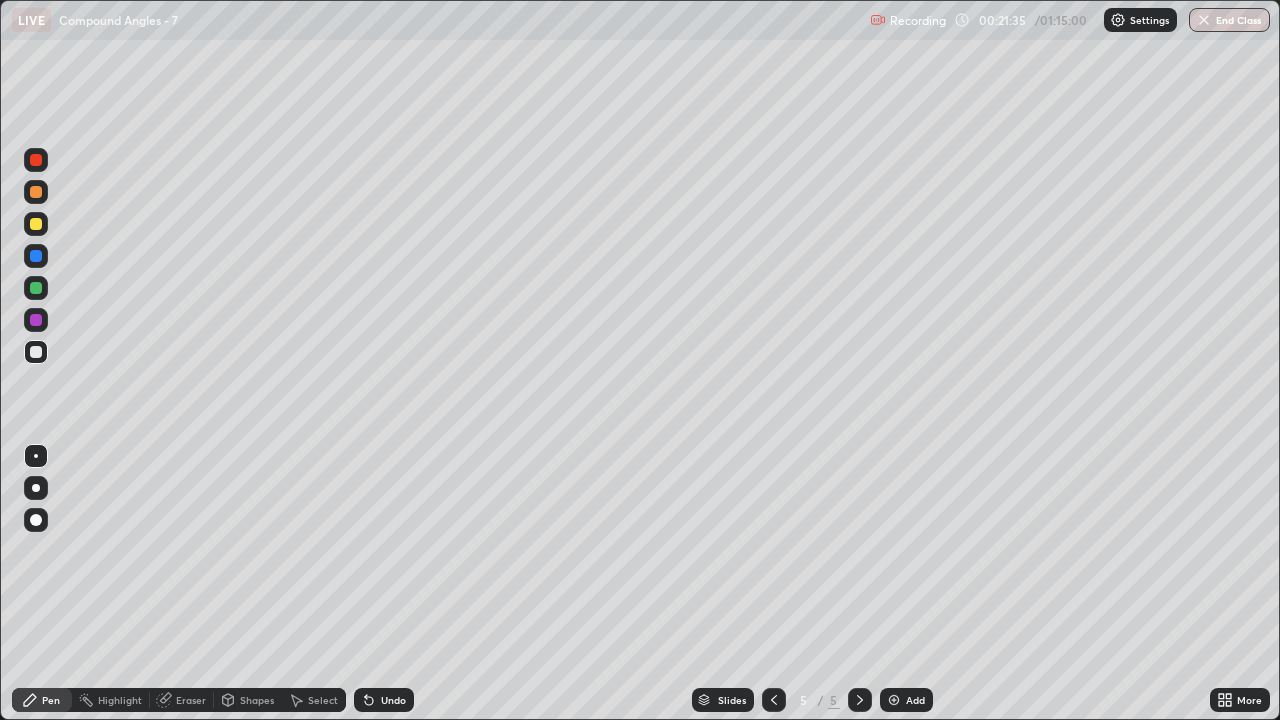 click on "Eraser" at bounding box center [182, 700] 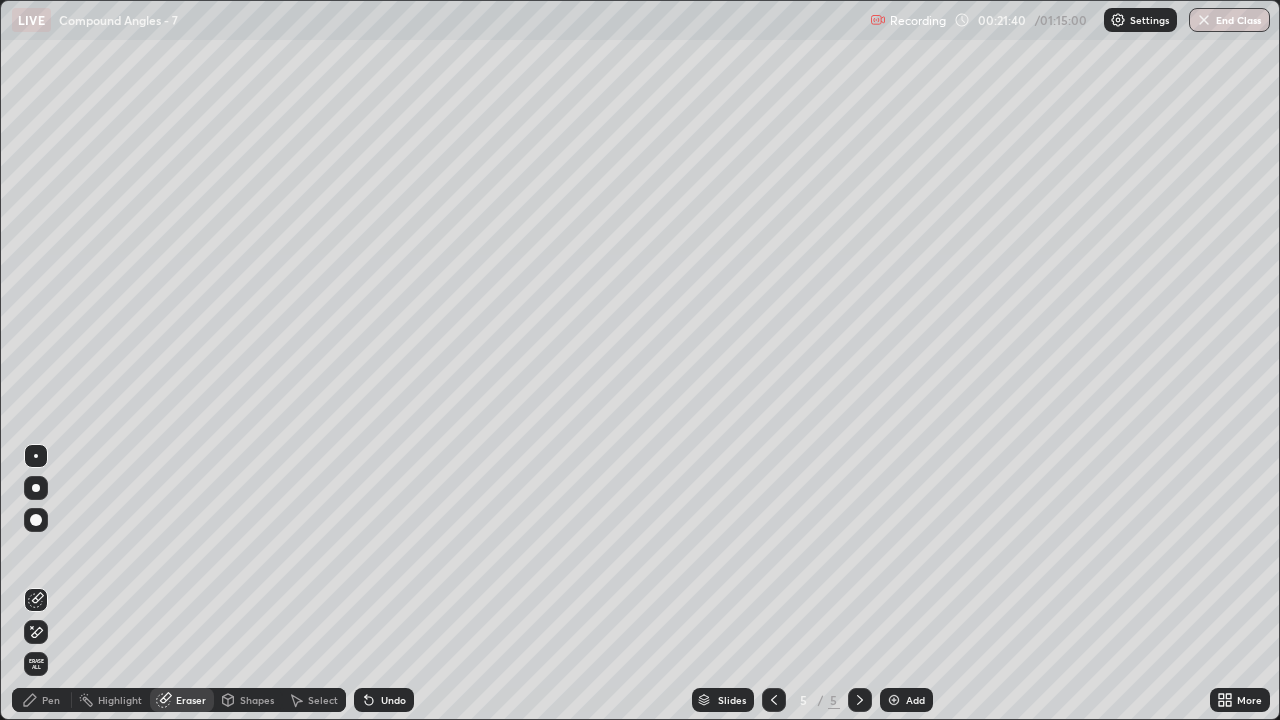 click on "Pen" at bounding box center [51, 700] 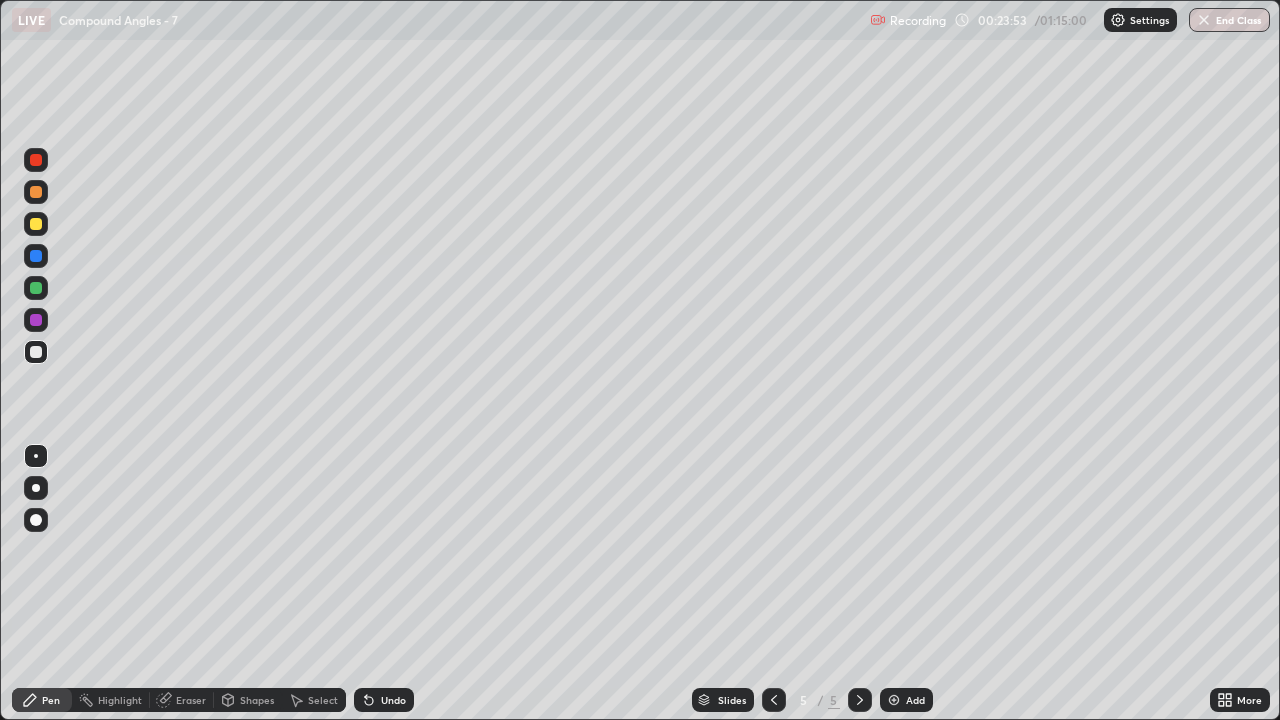 click on "Eraser" at bounding box center [191, 700] 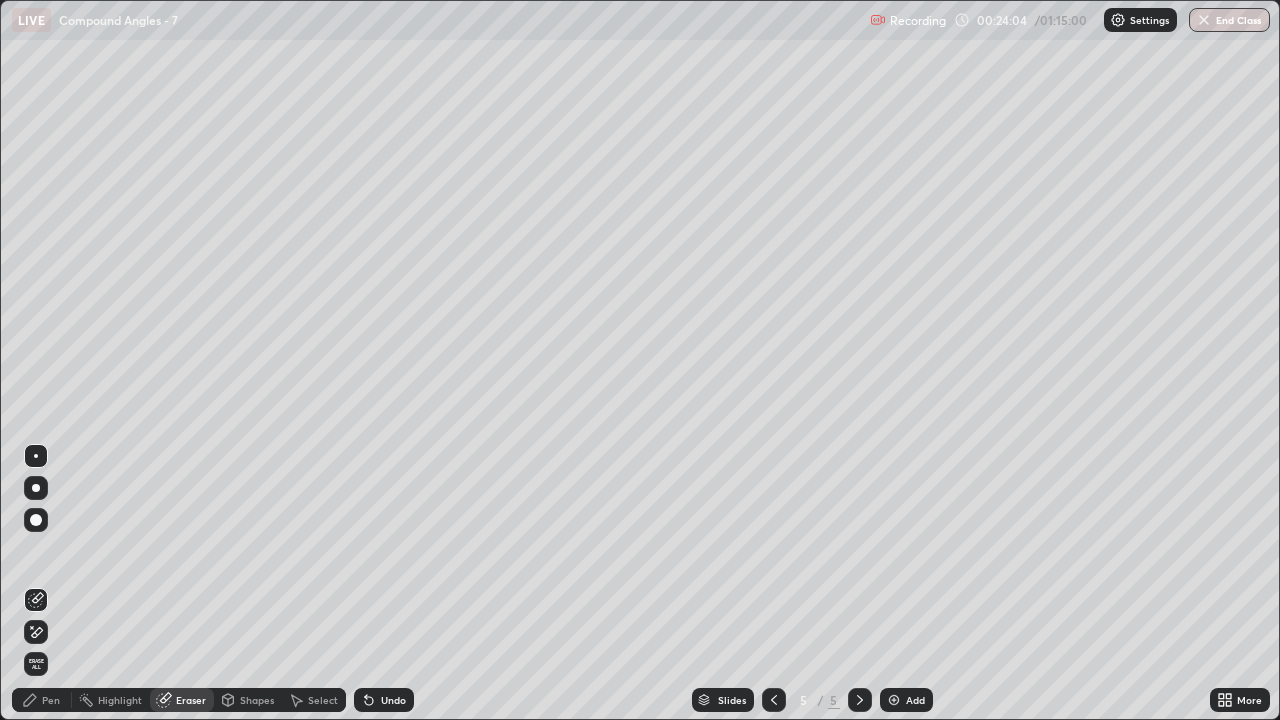 click on "Pen" at bounding box center (51, 700) 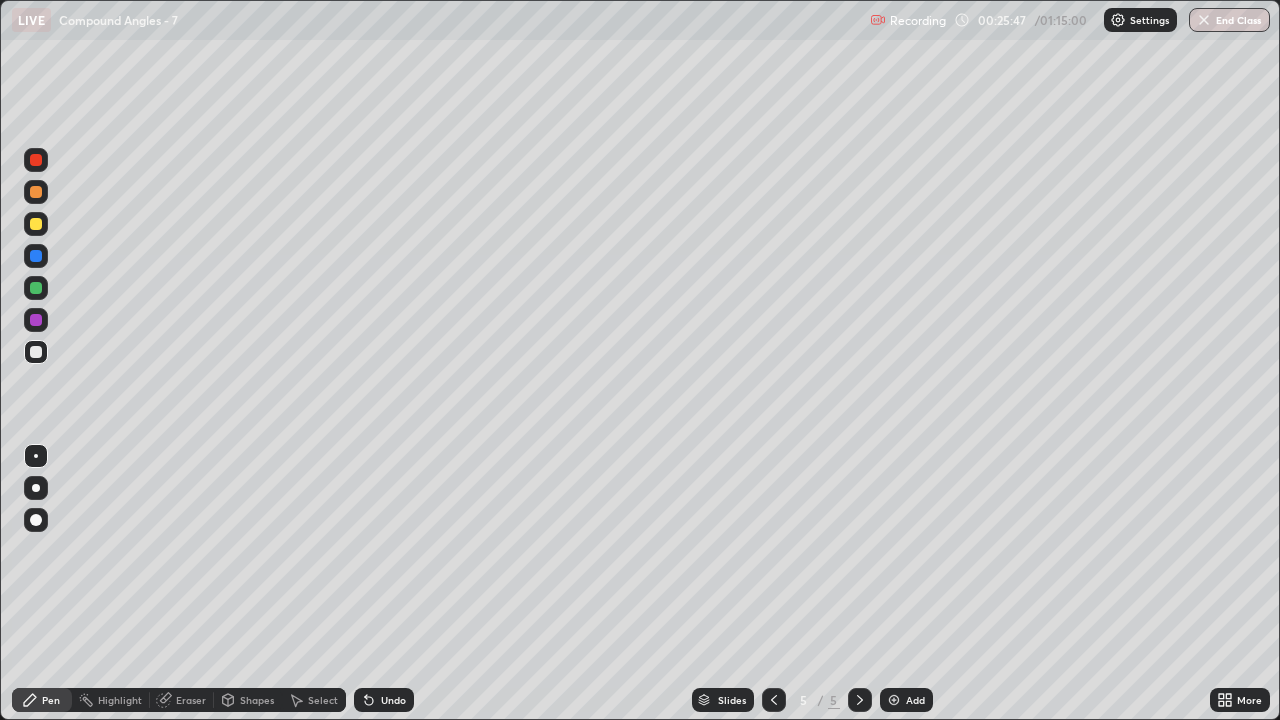 click on "Undo" at bounding box center [393, 700] 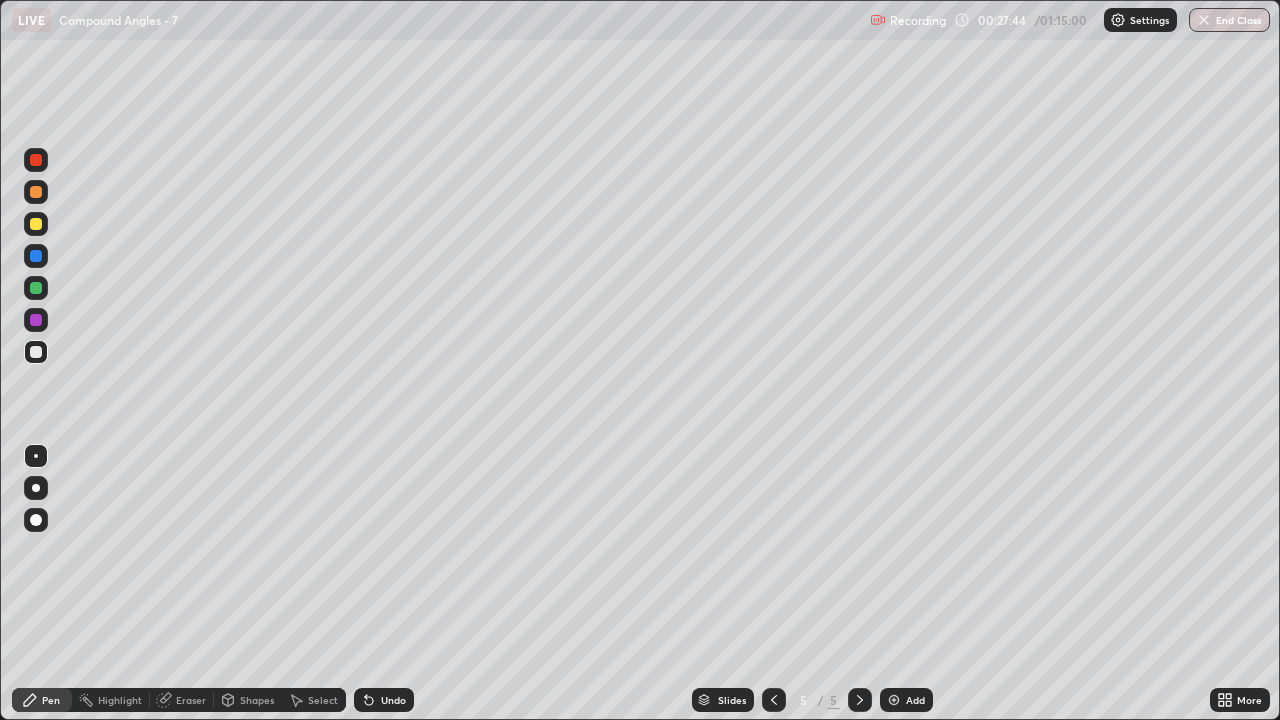 click on "Eraser" at bounding box center (191, 700) 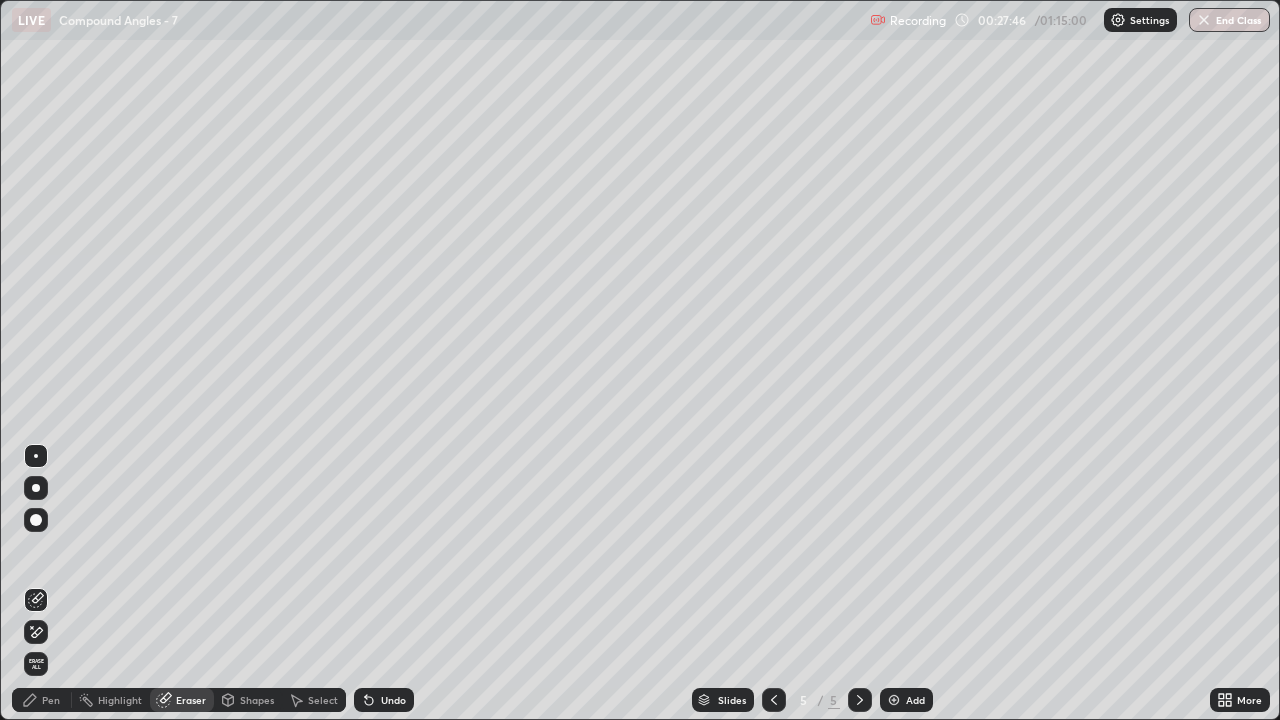 click on "Pen" at bounding box center (42, 700) 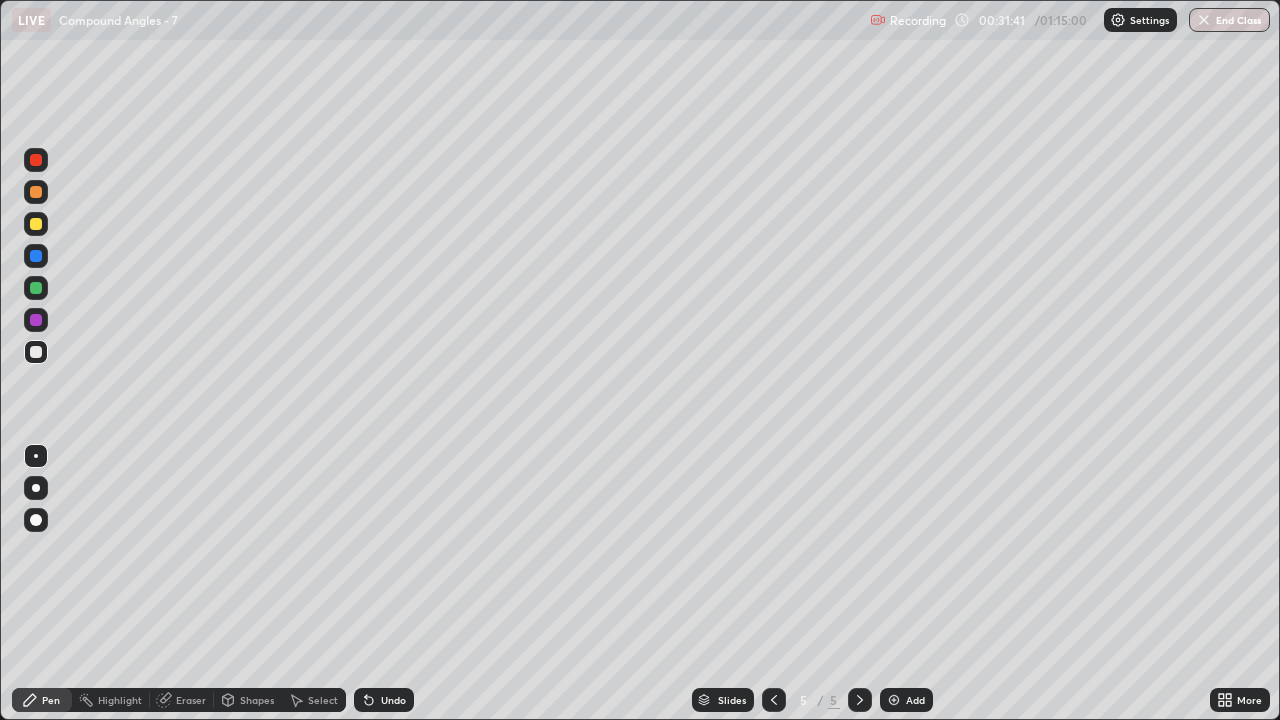 click 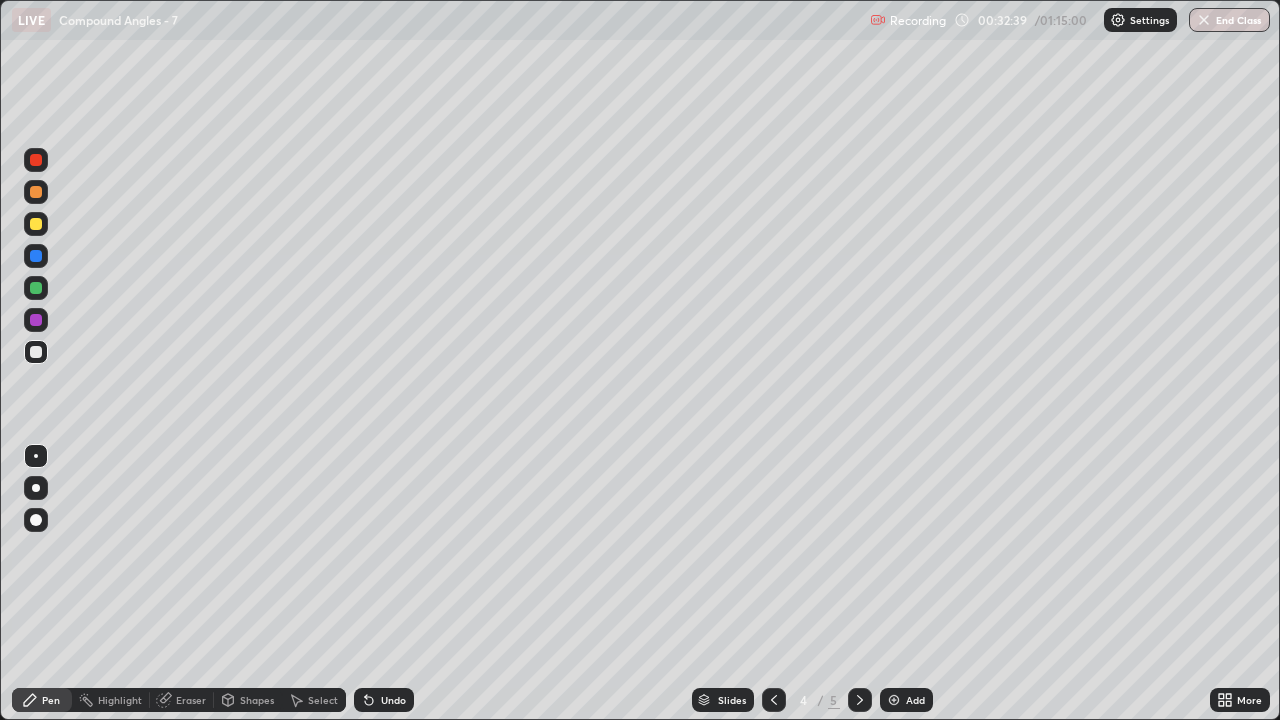 click 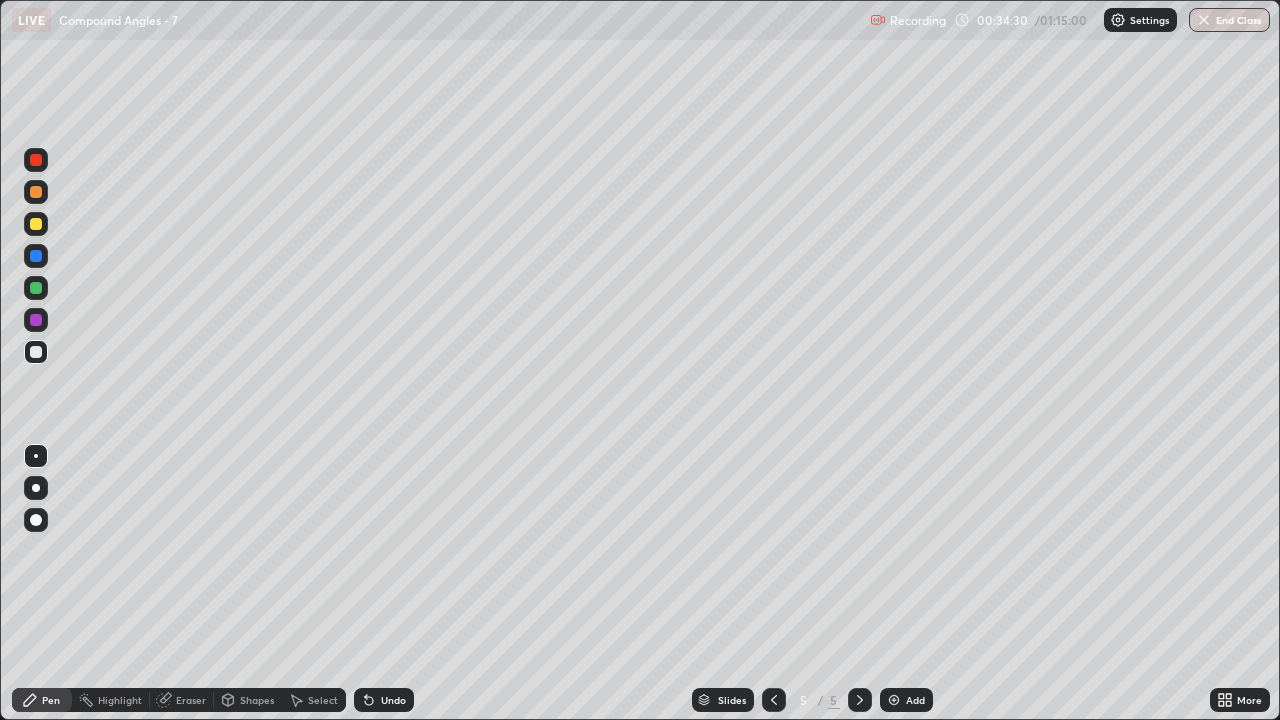 click on "Add" at bounding box center [906, 700] 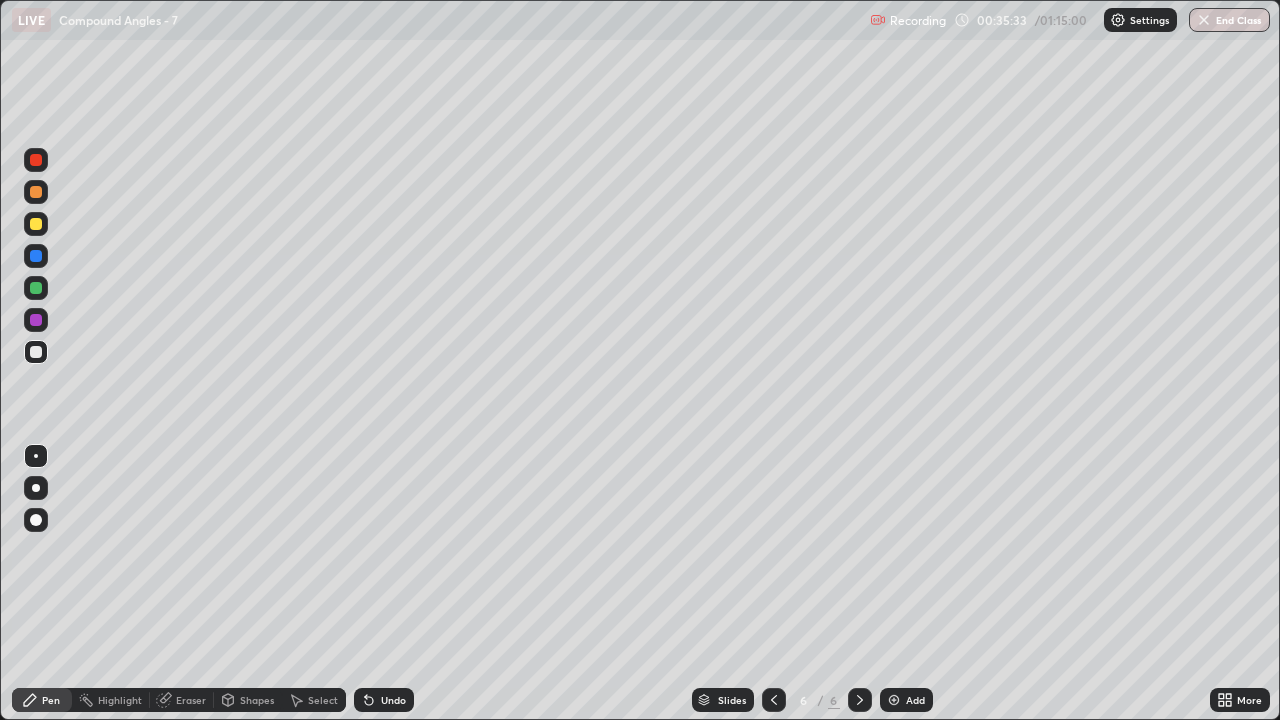 click on "Undo" at bounding box center [393, 700] 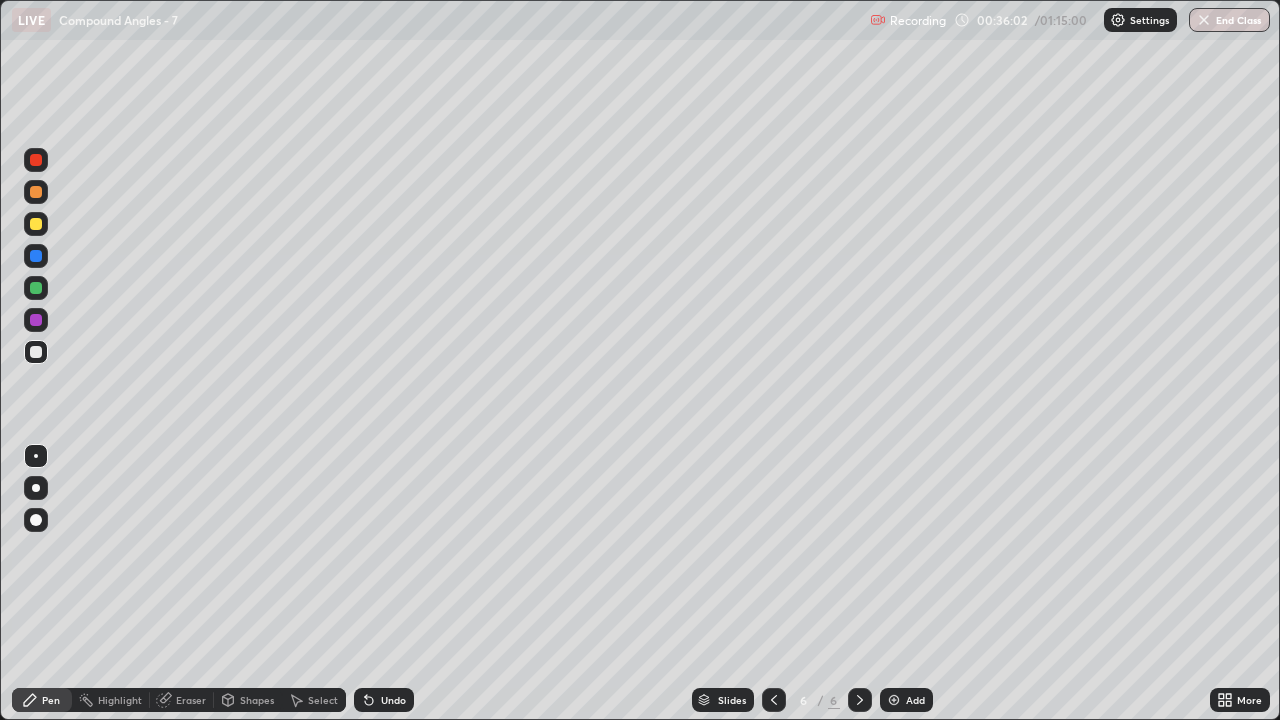 click on "Eraser" at bounding box center [182, 700] 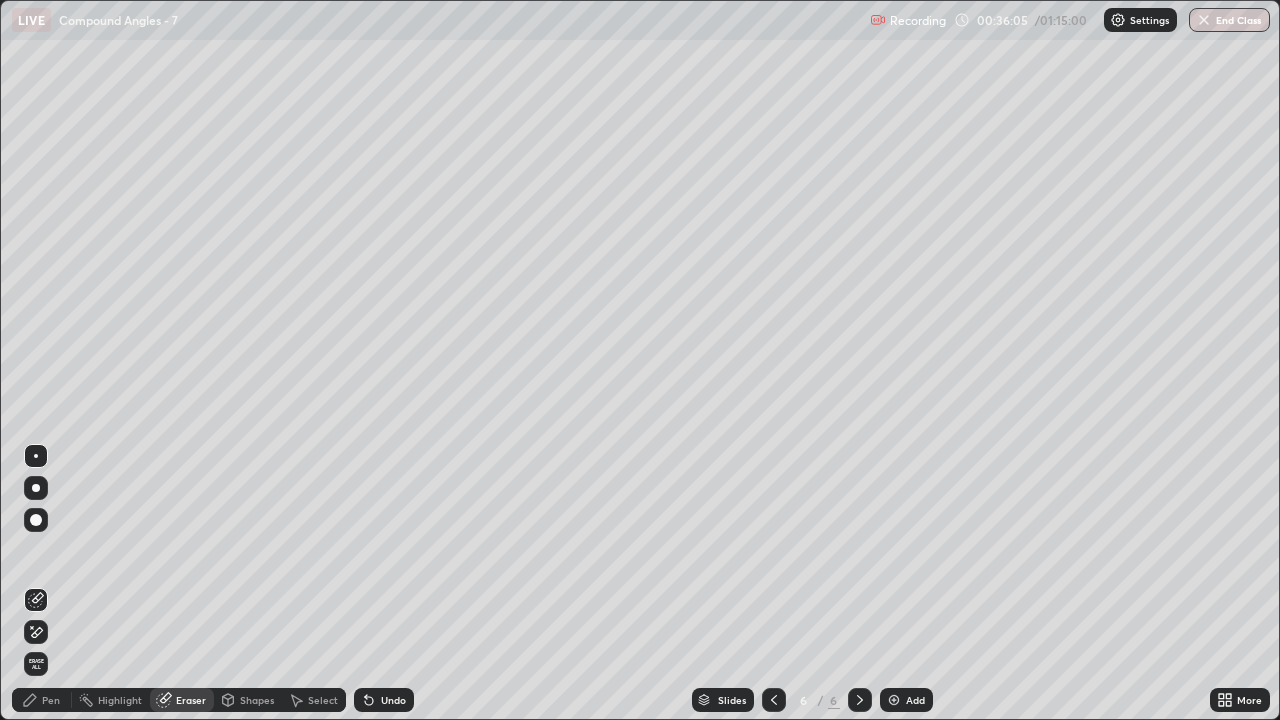 click 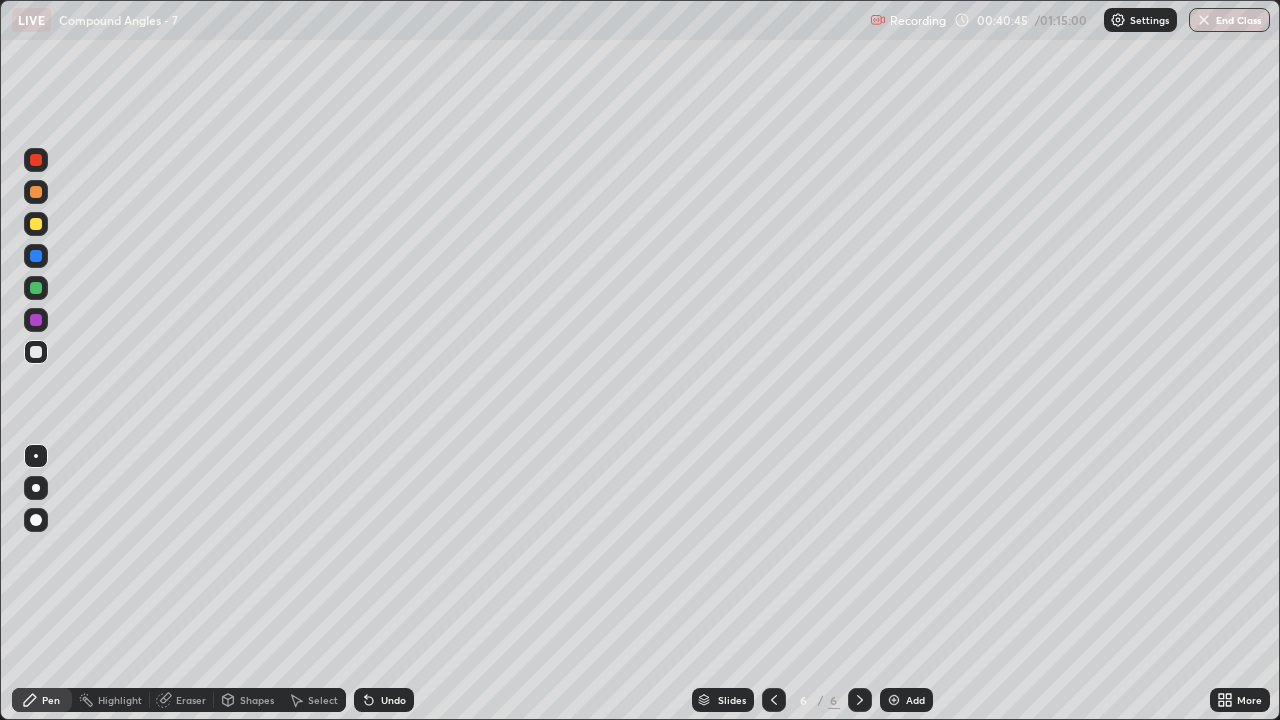 click on "Select" at bounding box center [323, 700] 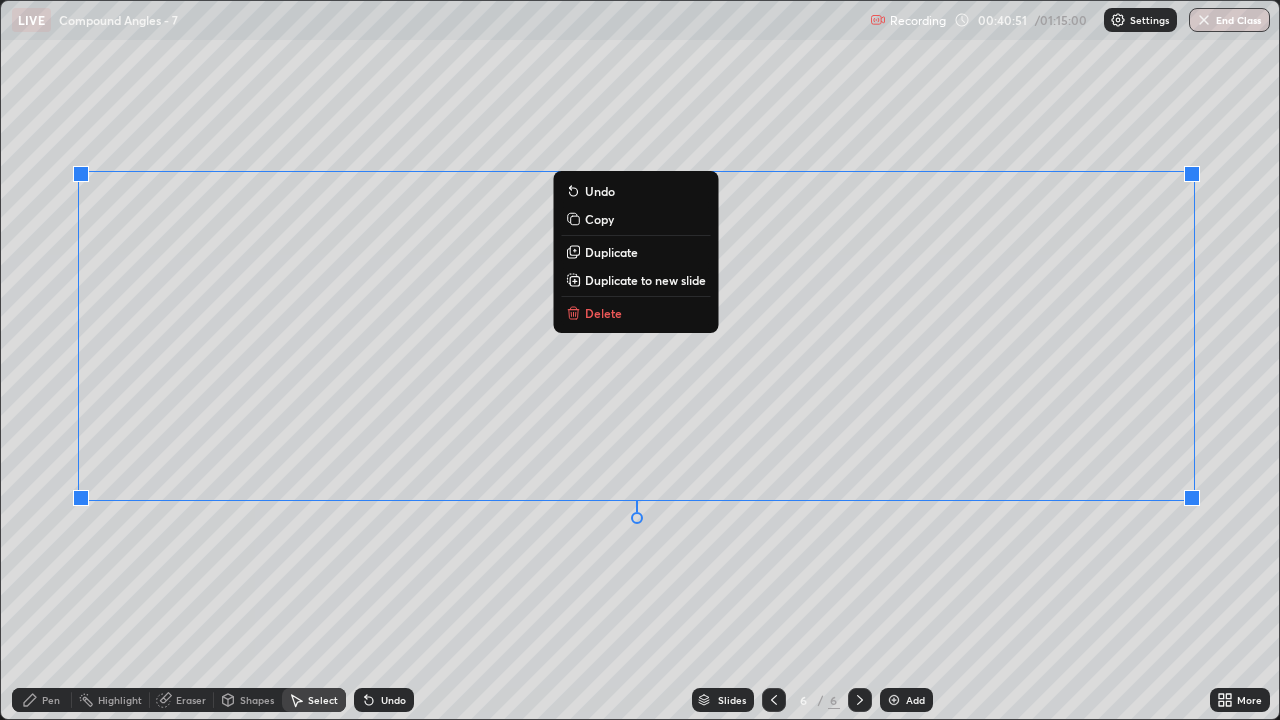 click on "Duplicate to new slide" at bounding box center [645, 280] 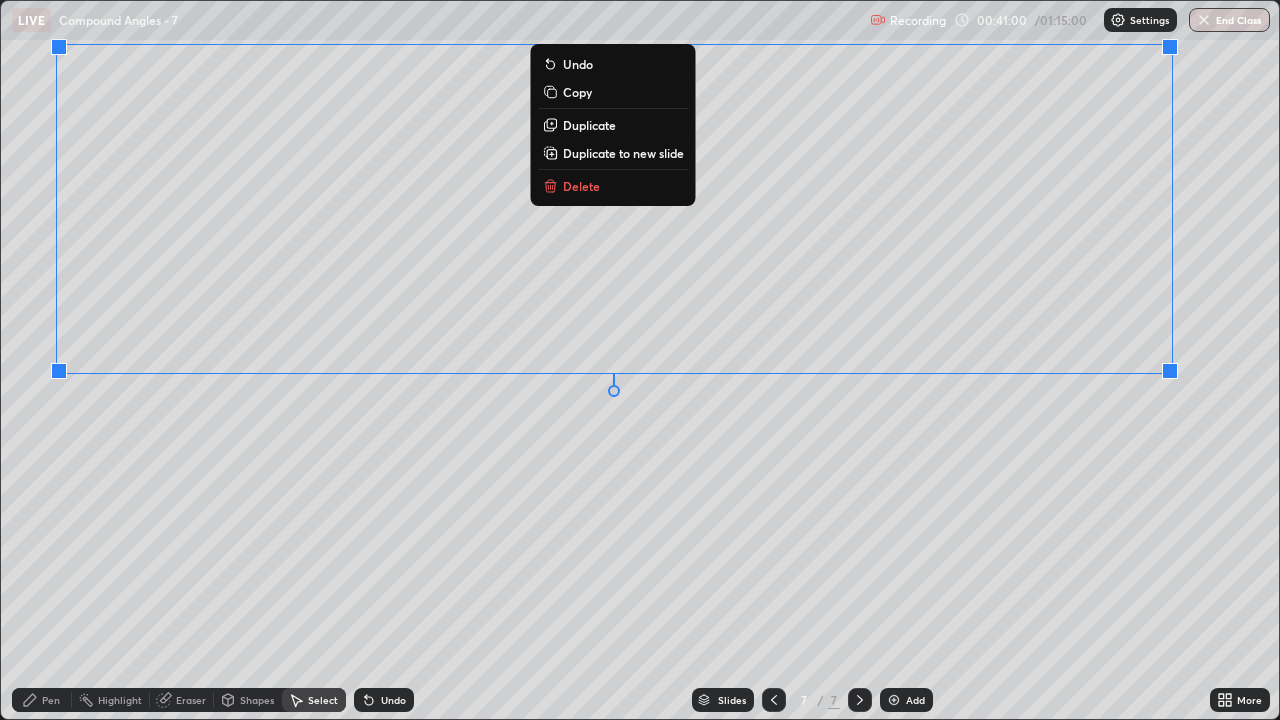 click on "Pen" at bounding box center (42, 700) 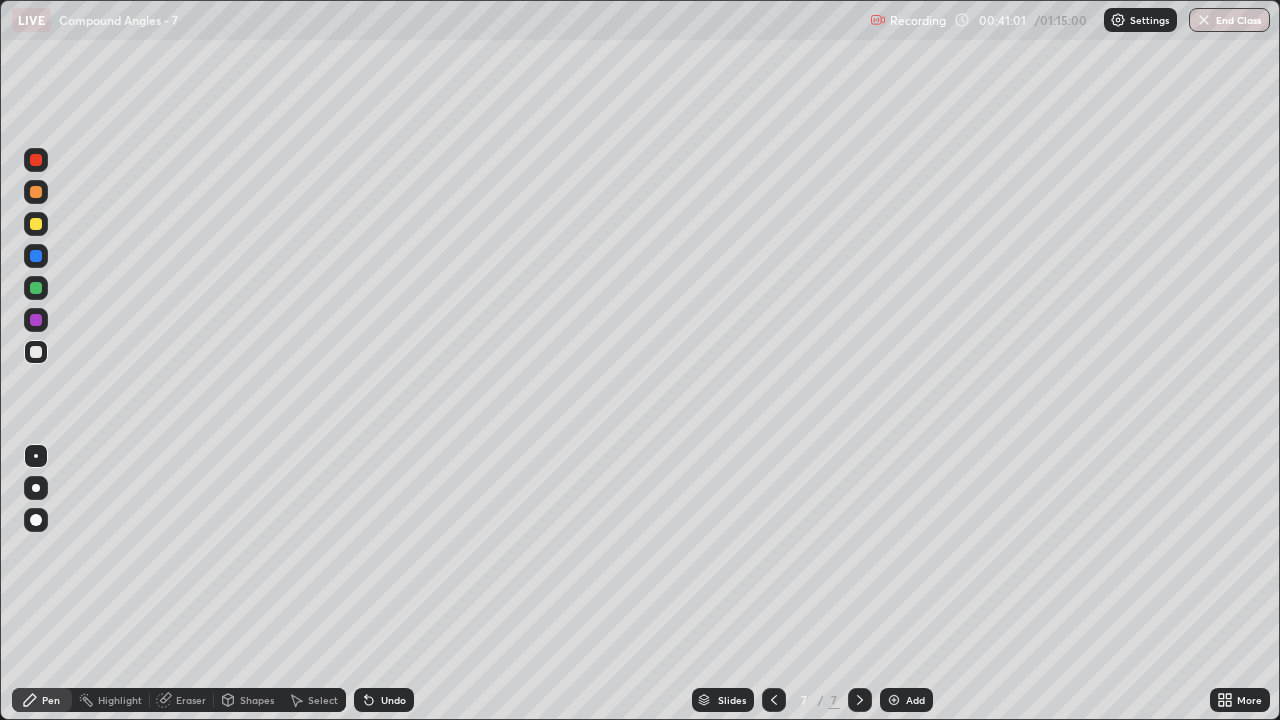 click 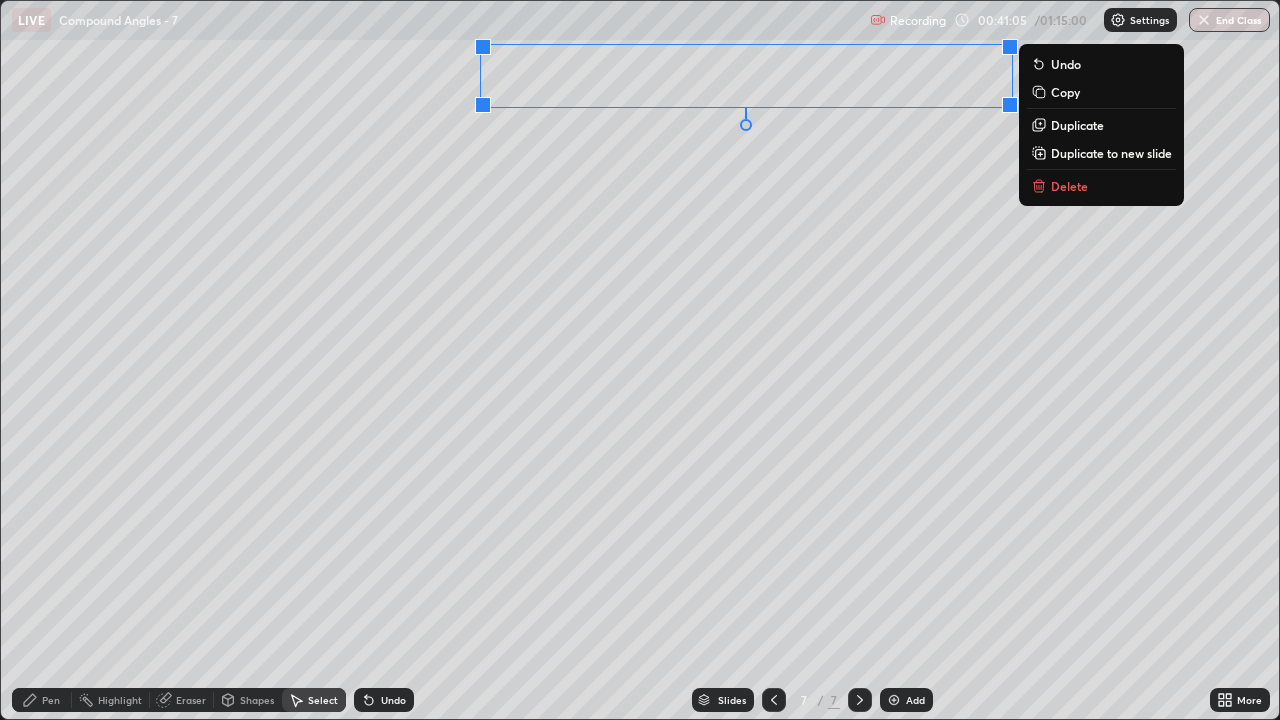 click on "Delete" at bounding box center (1069, 186) 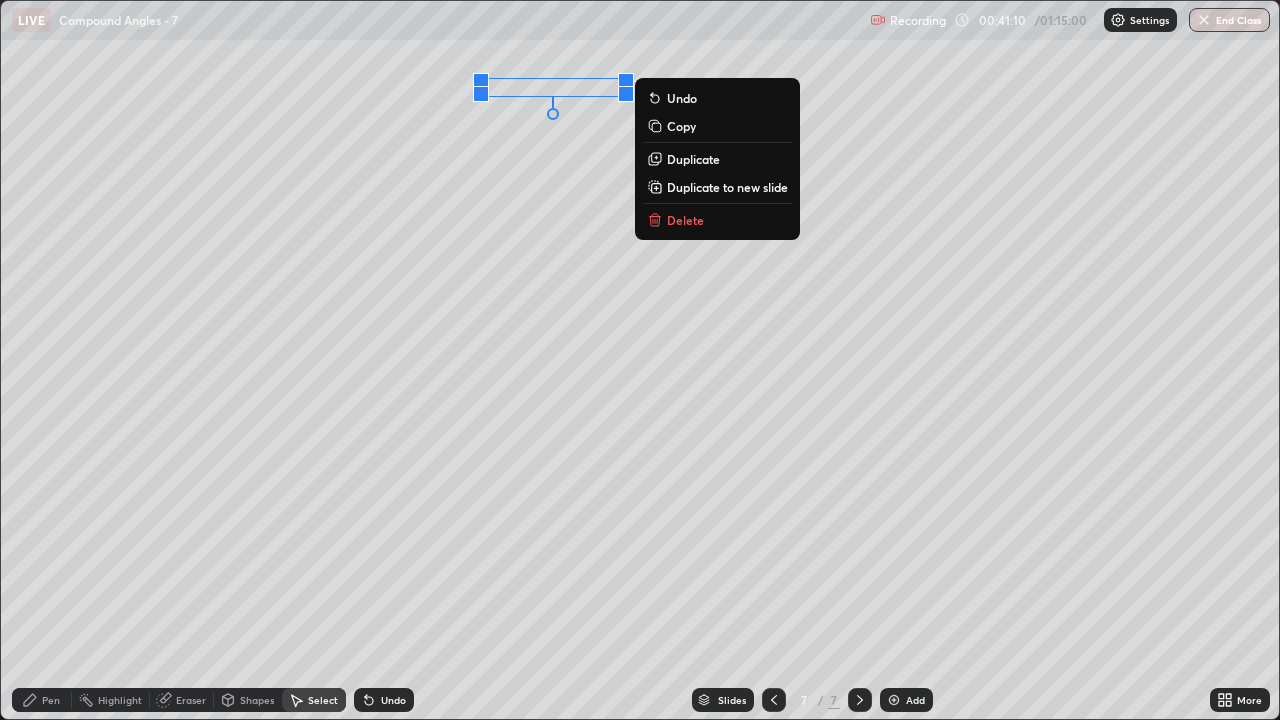 click on "0 ° Undo Copy Duplicate Duplicate to new slide Delete" at bounding box center (640, 360) 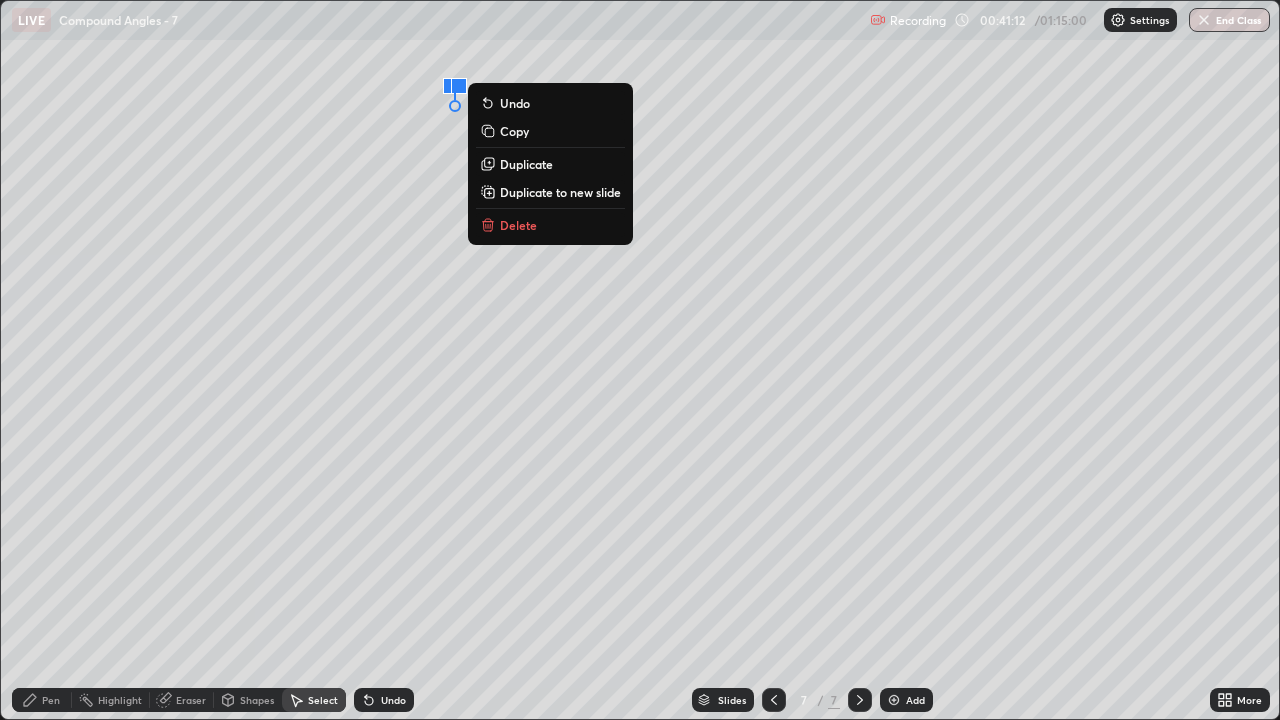 click on "Delete" at bounding box center (518, 225) 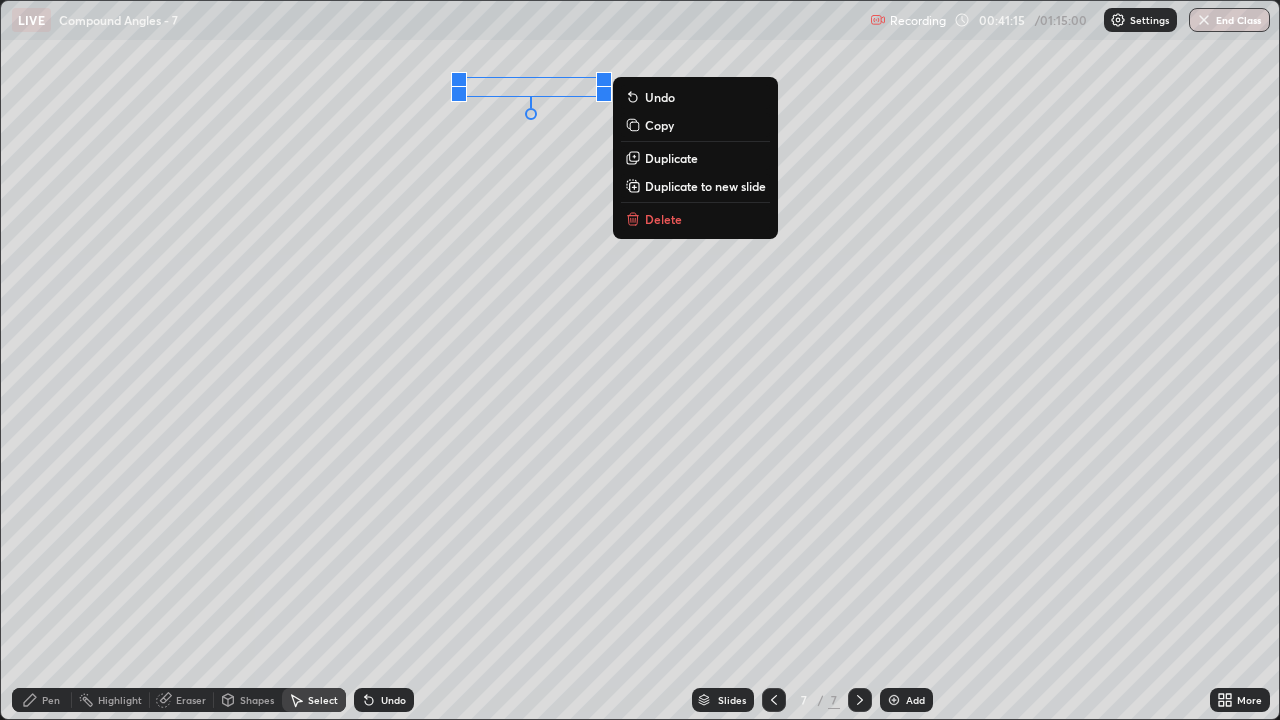 click on "0 ° Undo Copy Duplicate Duplicate to new slide Delete" at bounding box center (640, 360) 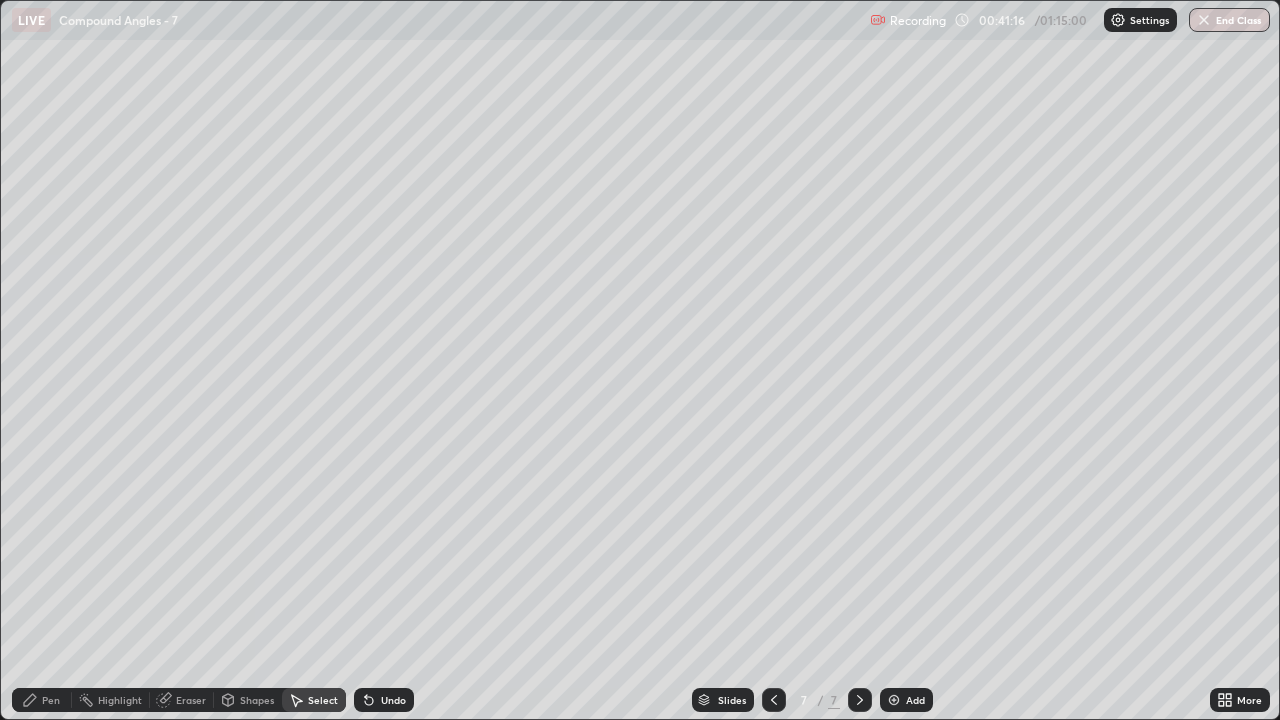 click on "Pen" at bounding box center (51, 700) 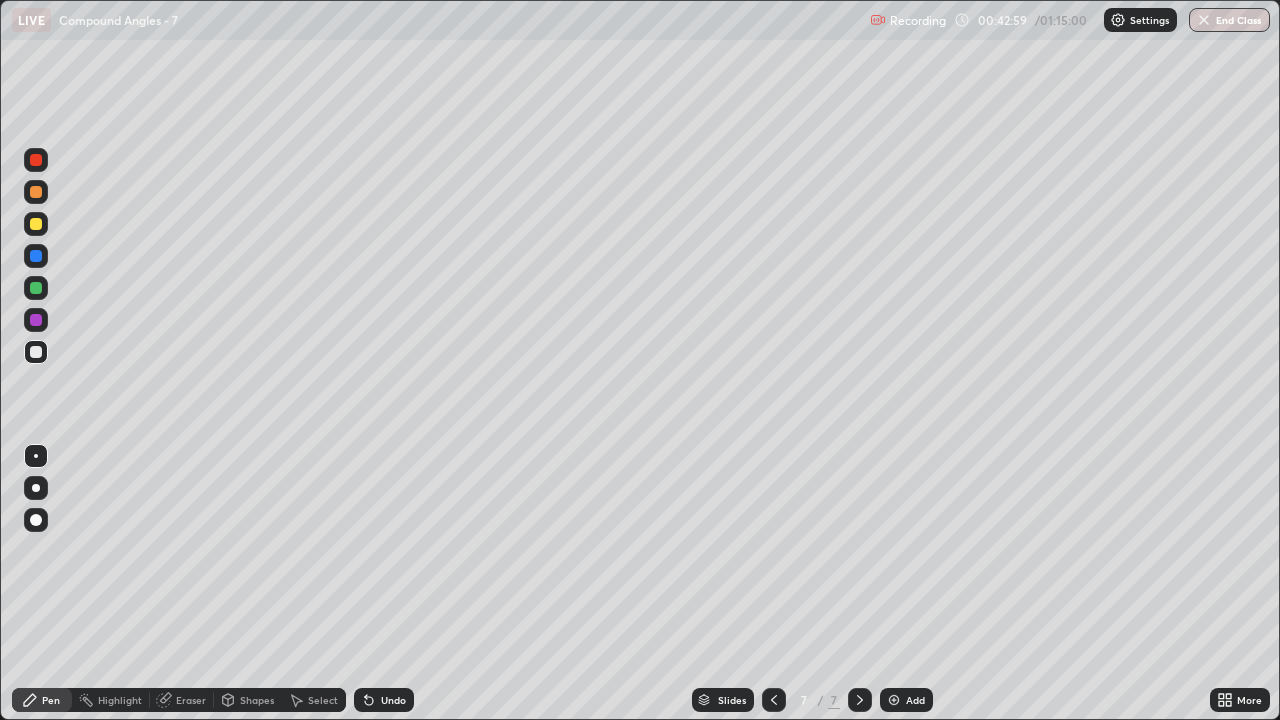 click 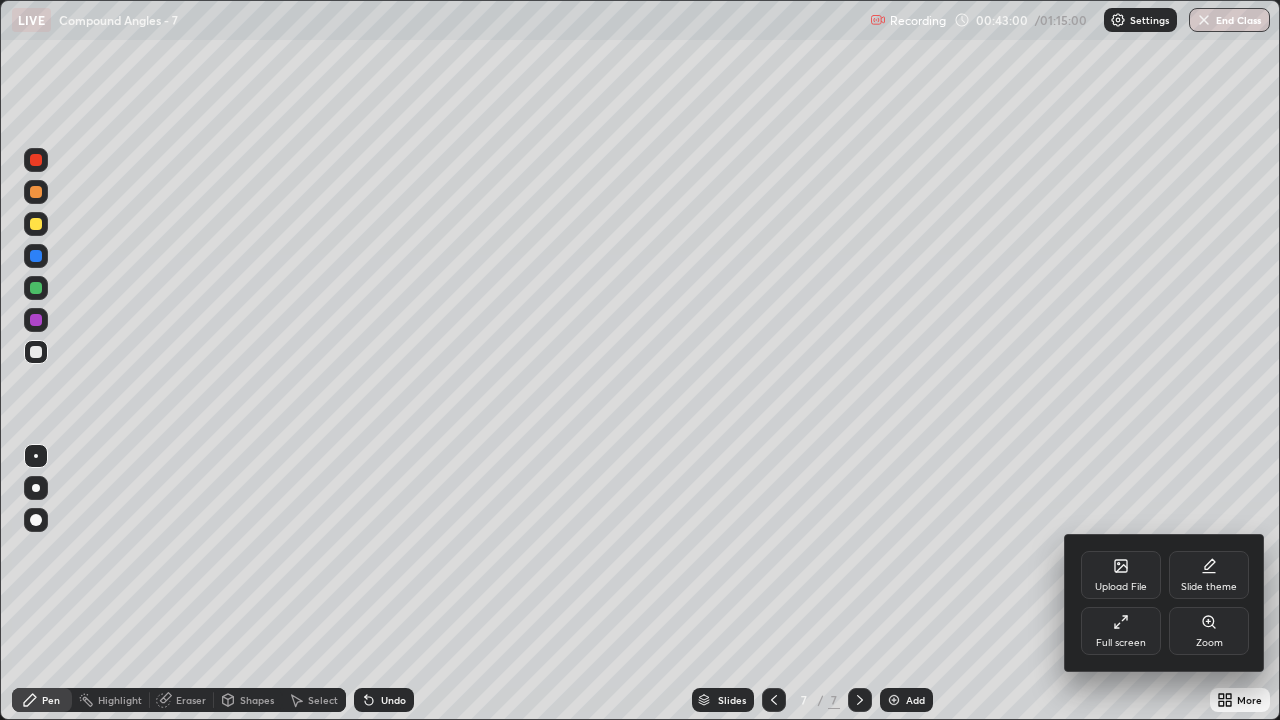 click on "Full screen" at bounding box center [1121, 643] 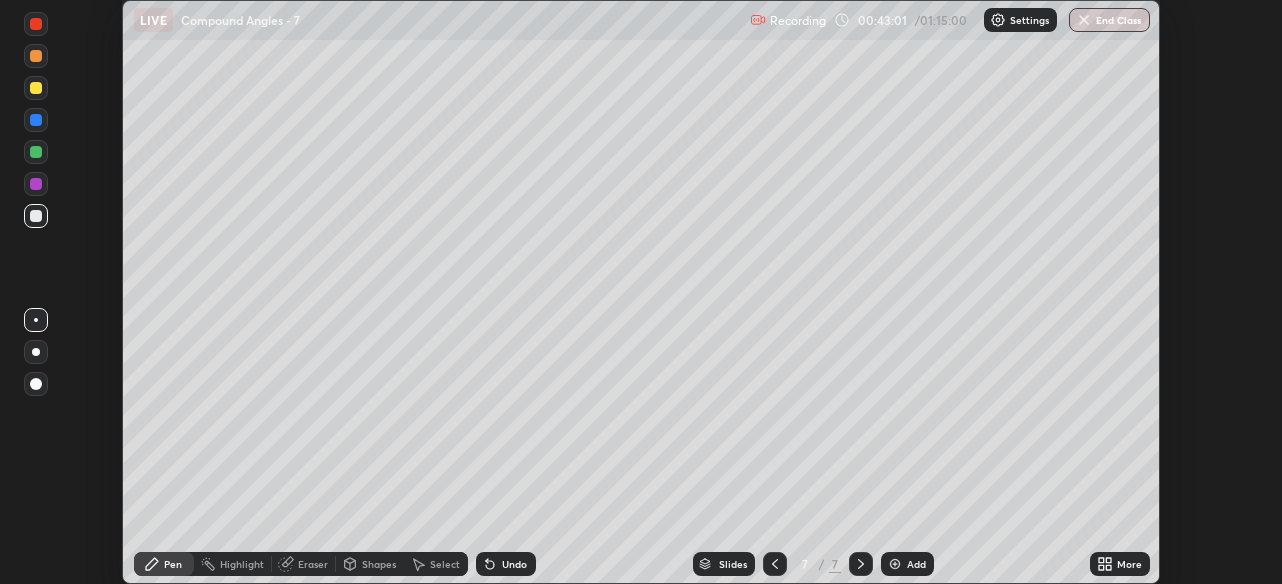 scroll, scrollTop: 99416, scrollLeft: 98718, axis: both 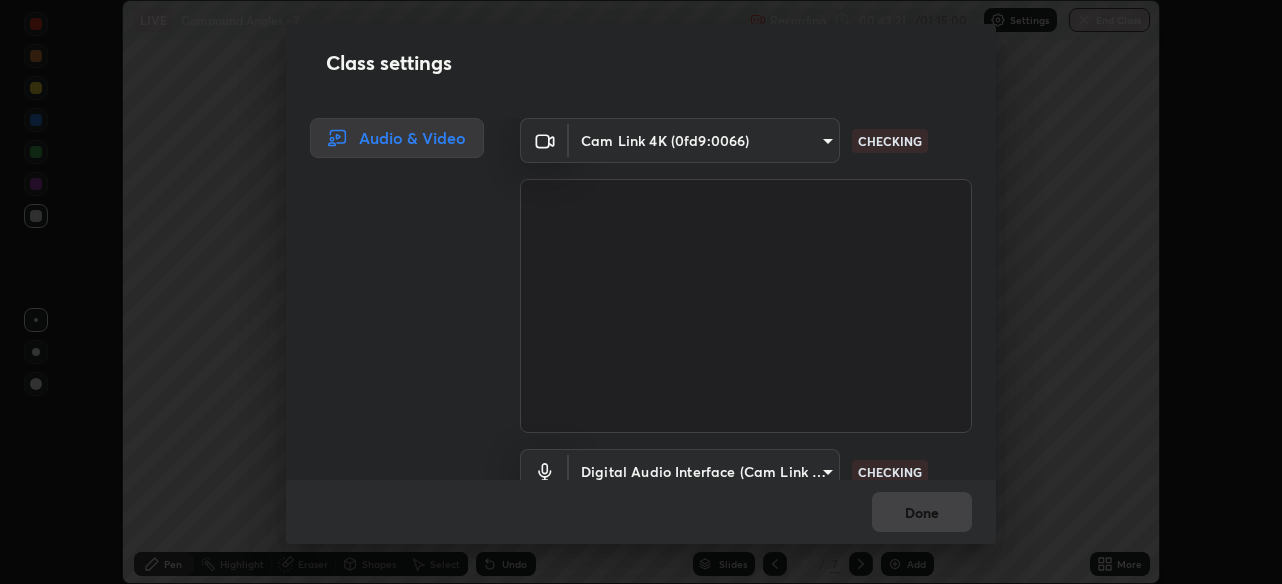 click on "Erase all LIVE Compound Angles - 7 Recording 00:43:21 /  01:15:00 Settings End Class Setting up your live class Compound Angles - 7 • L66 of Course On Mathematics for JEE Growth 1 2027 [PERSON] Pen Highlight Eraser Shapes Select Undo Slides 7 / 7 Add More No doubts shared Encourage your learners to ask a doubt for better clarity Report an issue Reason for reporting Buffering Chat not working Audio - Video sync issue Educator video quality low ​ Attach an image Report Class settings Audio & Video Cam Link 4K (0fd9:0066) [ID] CHECKING Digital Audio Interface (Cam Link 4K) [ID] CHECKING Done" at bounding box center (641, 292) 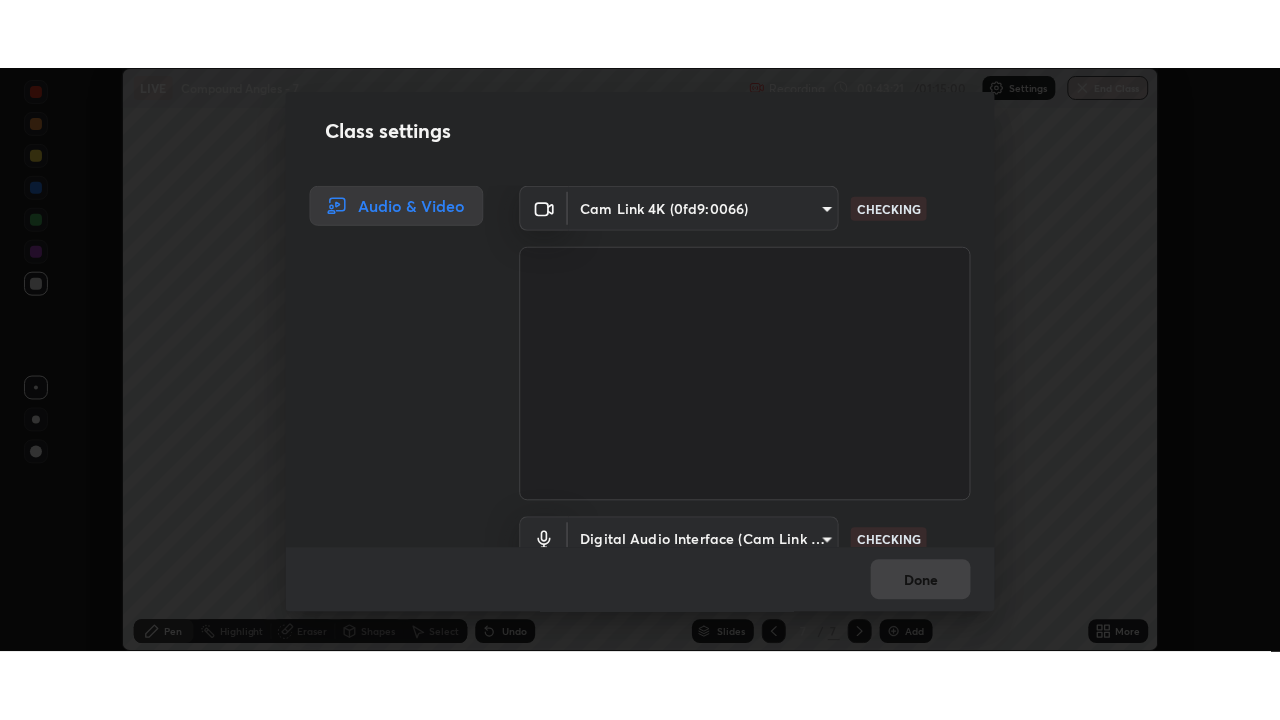 scroll, scrollTop: 19, scrollLeft: 0, axis: vertical 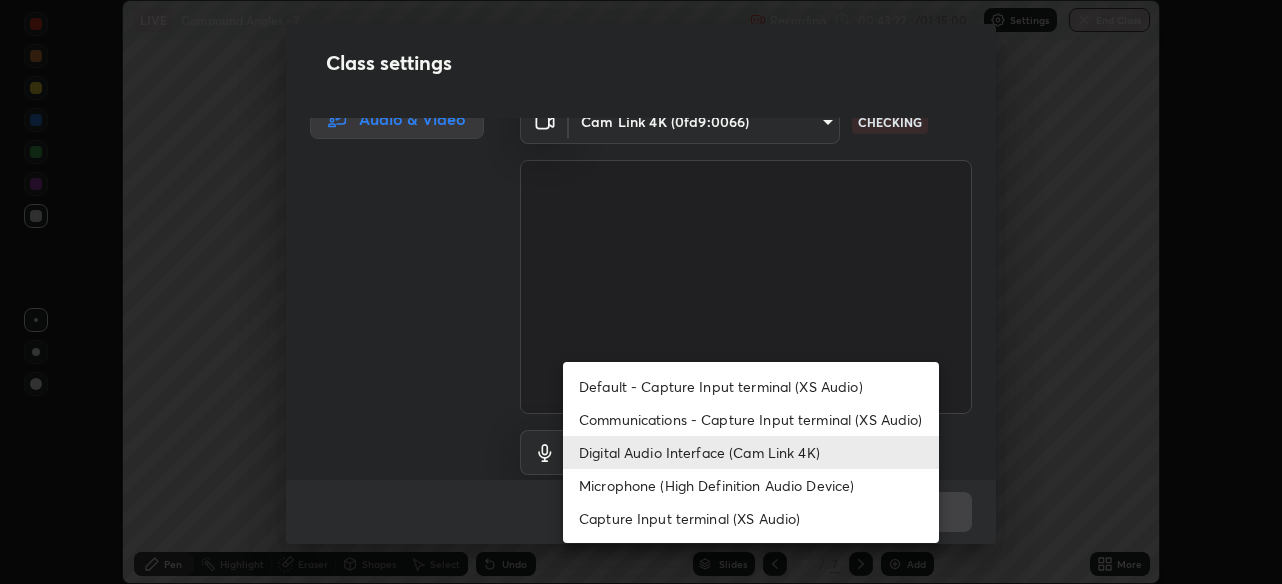 click on "Communications - Capture Input terminal (XS Audio)" at bounding box center (751, 419) 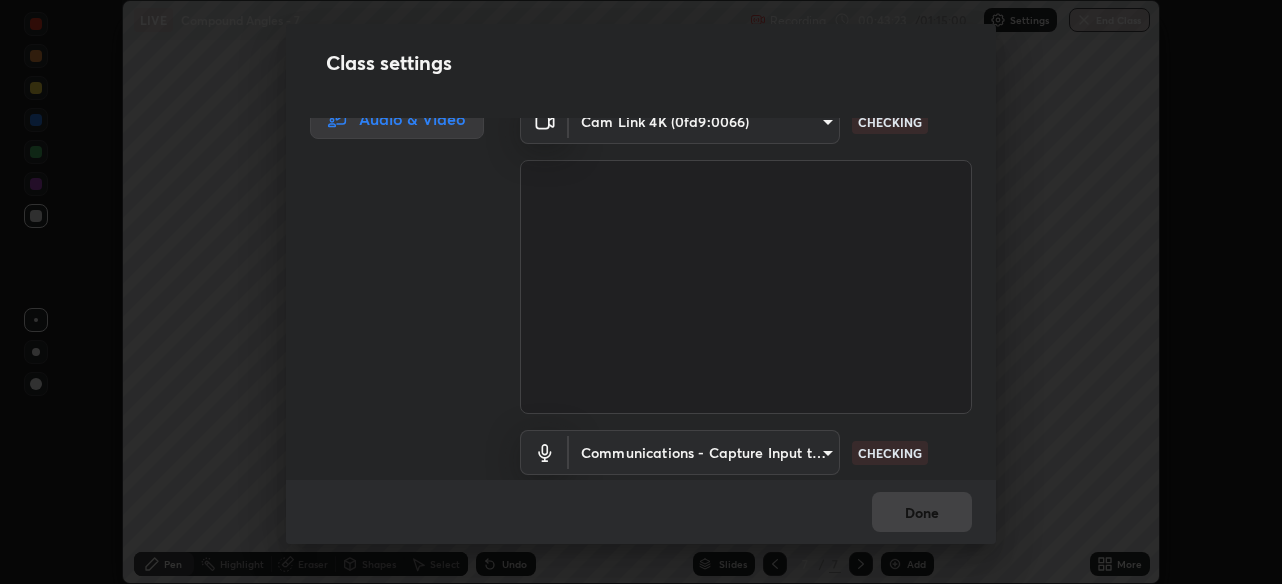 click on "Erase all LIVE Compound Angles - 7 Recording 00:43:23 /  01:15:00 Settings End Class Setting up your live class Compound Angles - 7 • L66 of Course On Mathematics for JEE Growth 1 2027 Naseem Alam Pen Highlight Eraser Shapes Select Undo Slides 7 / 7 Add More No doubts shared Encourage your learners to ask a doubt for better clarity Report an issue Reason for reporting Buffering Chat not working Audio - Video sync issue Educator video quality low ​ Attach an image Report Class settings Audio & Video Cam Link 4K (0fd9:0066) 28ae8228e1889e27b3560ed02dc6dc73f4b031919add1df3b3d257722d80b483 CHECKING Communications - Capture Input terminal (XS Audio) communications CHECKING Done" at bounding box center (641, 292) 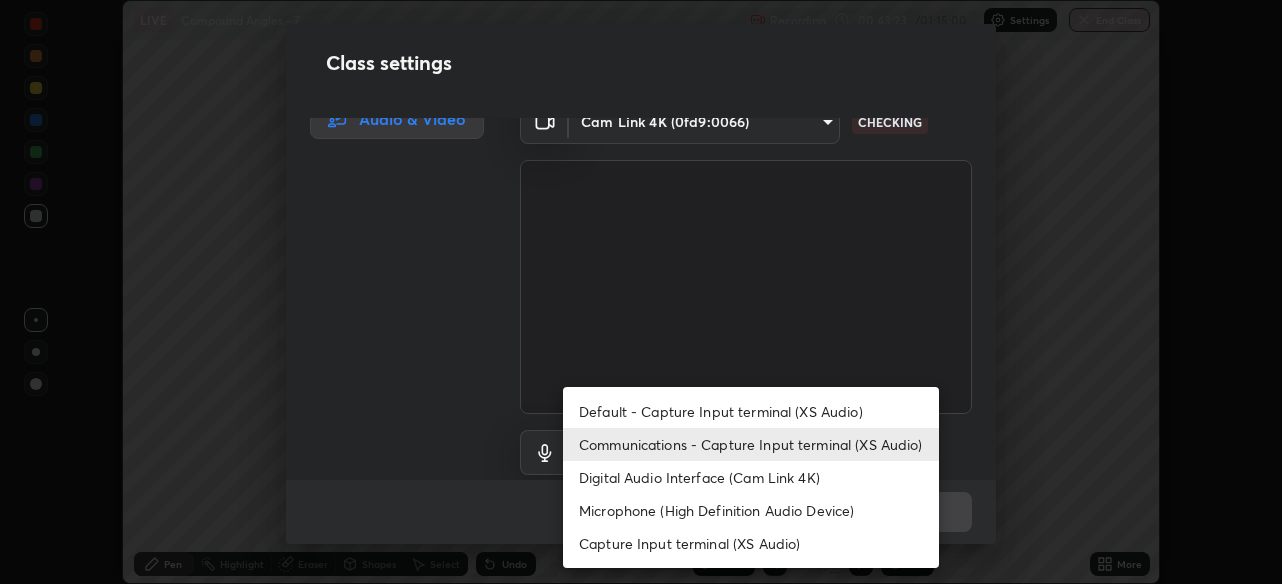 click on "Digital Audio Interface (Cam Link 4K)" at bounding box center (751, 477) 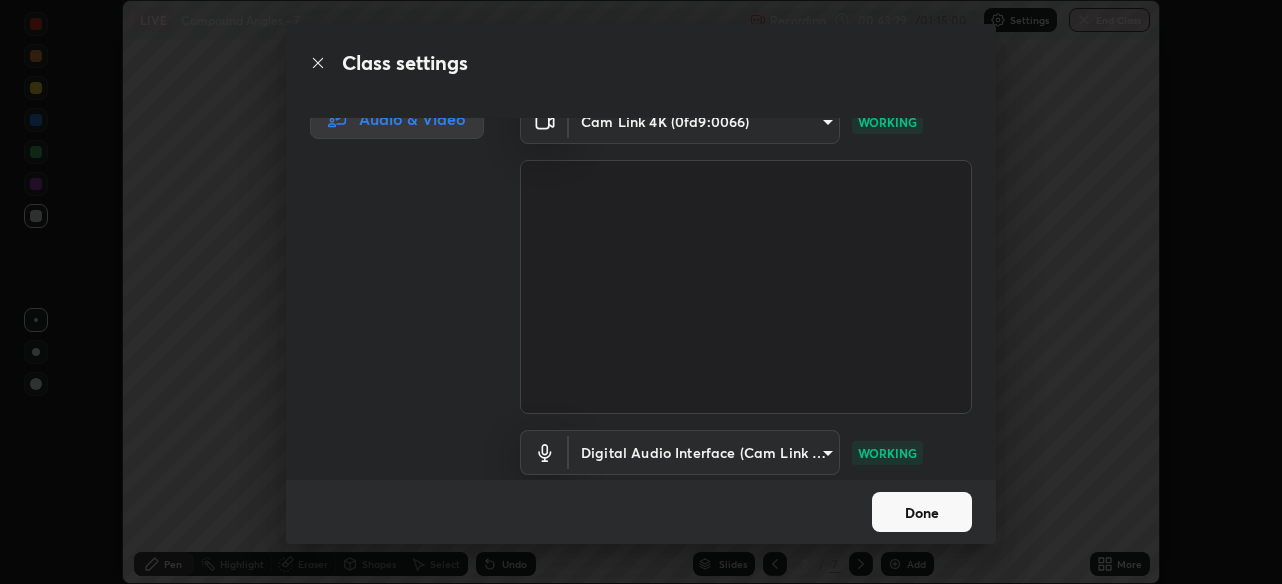 click on "Done" at bounding box center [922, 512] 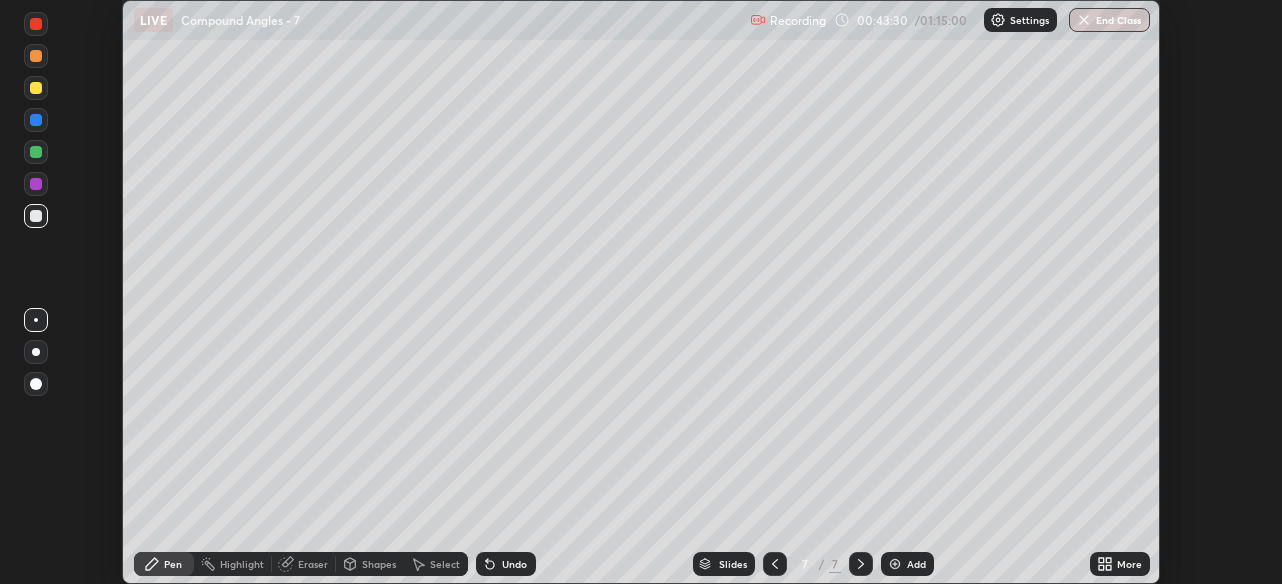 click 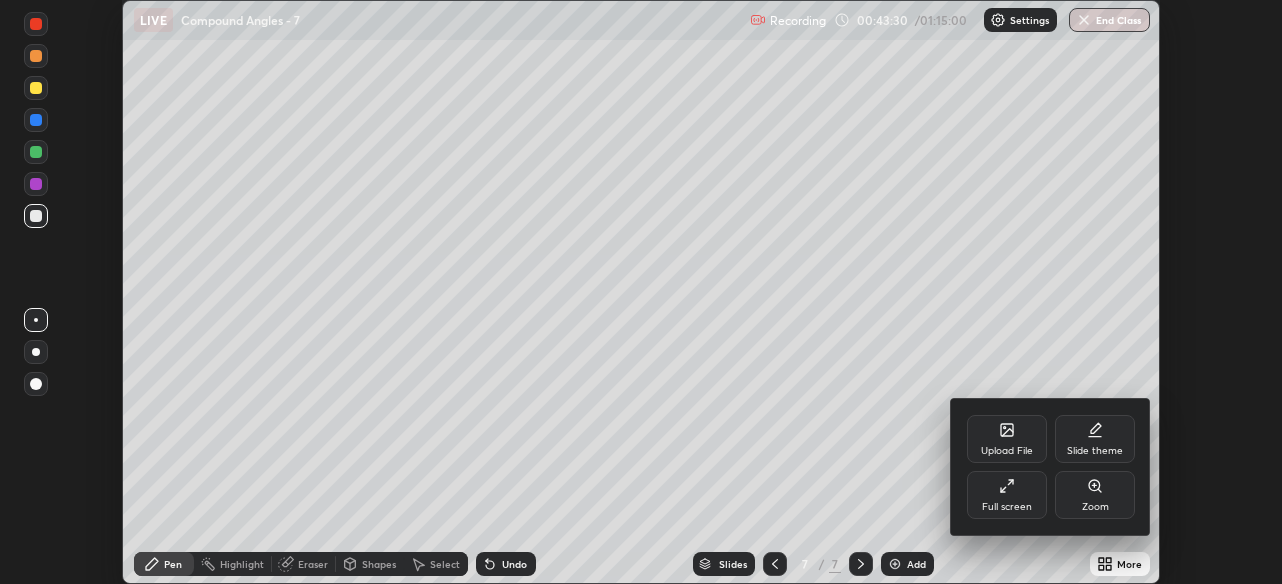 click on "Full screen" at bounding box center [1007, 507] 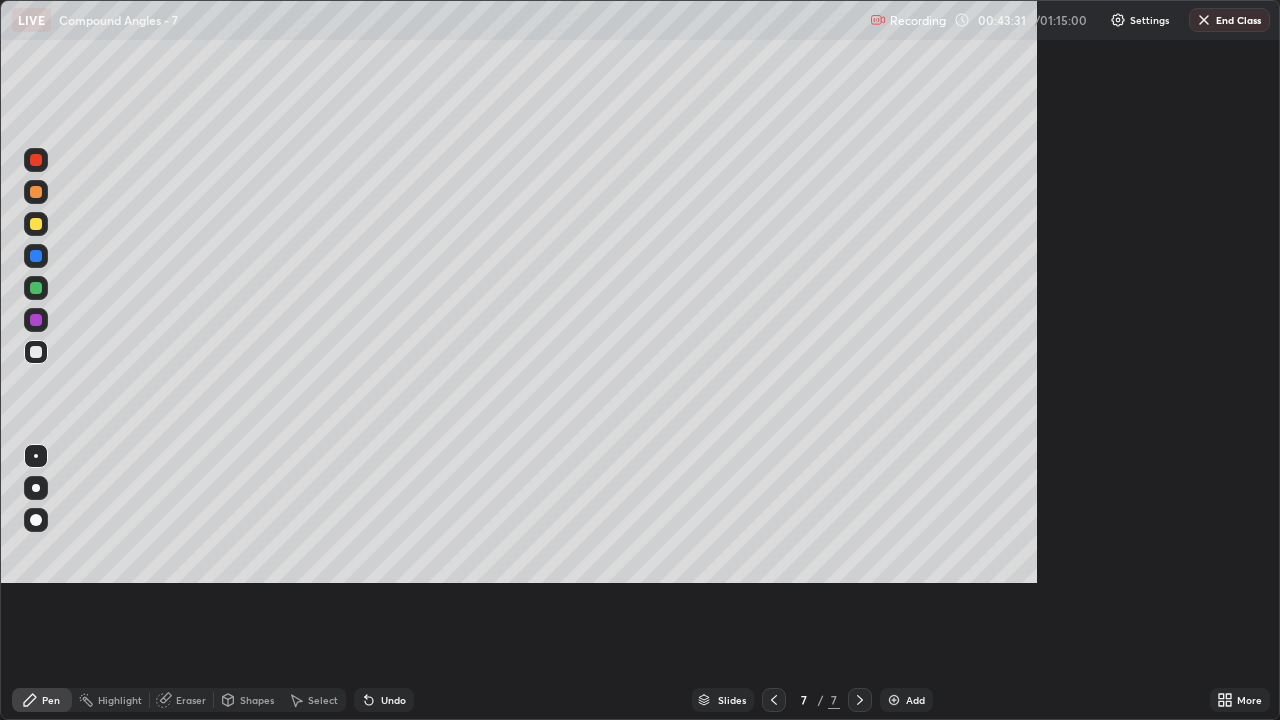 scroll, scrollTop: 99280, scrollLeft: 98720, axis: both 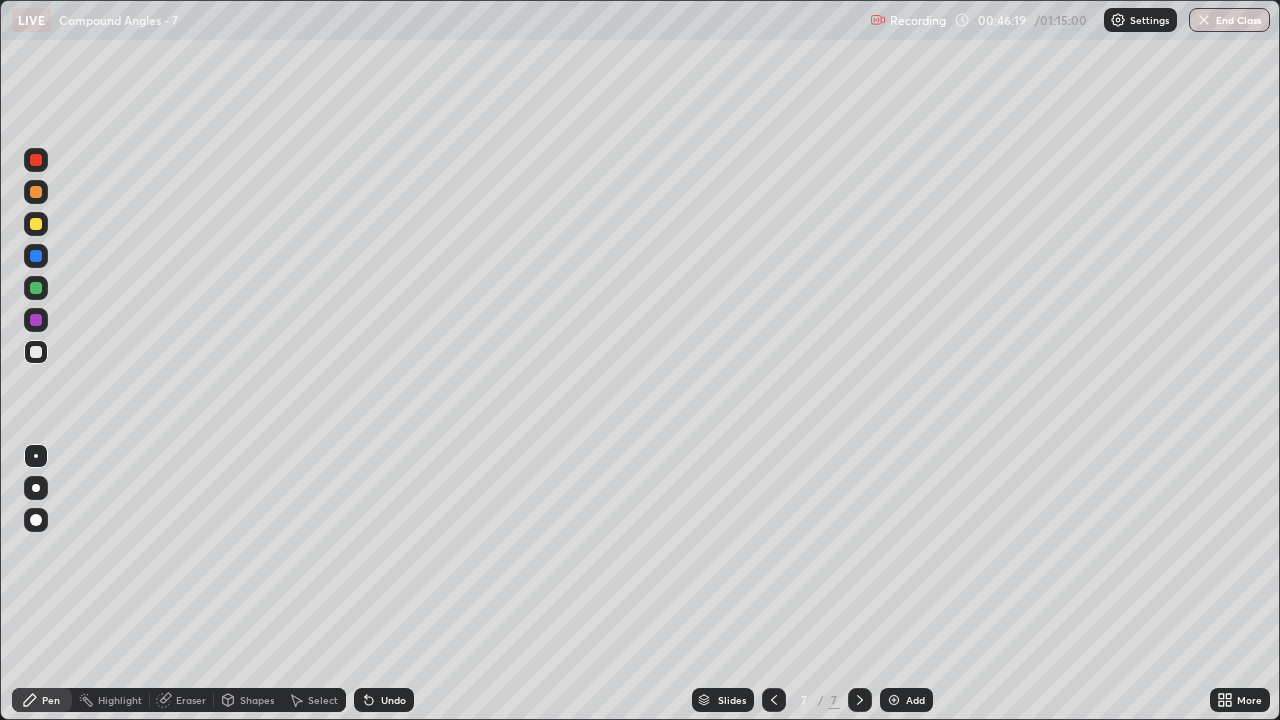 click on "Undo" at bounding box center [393, 700] 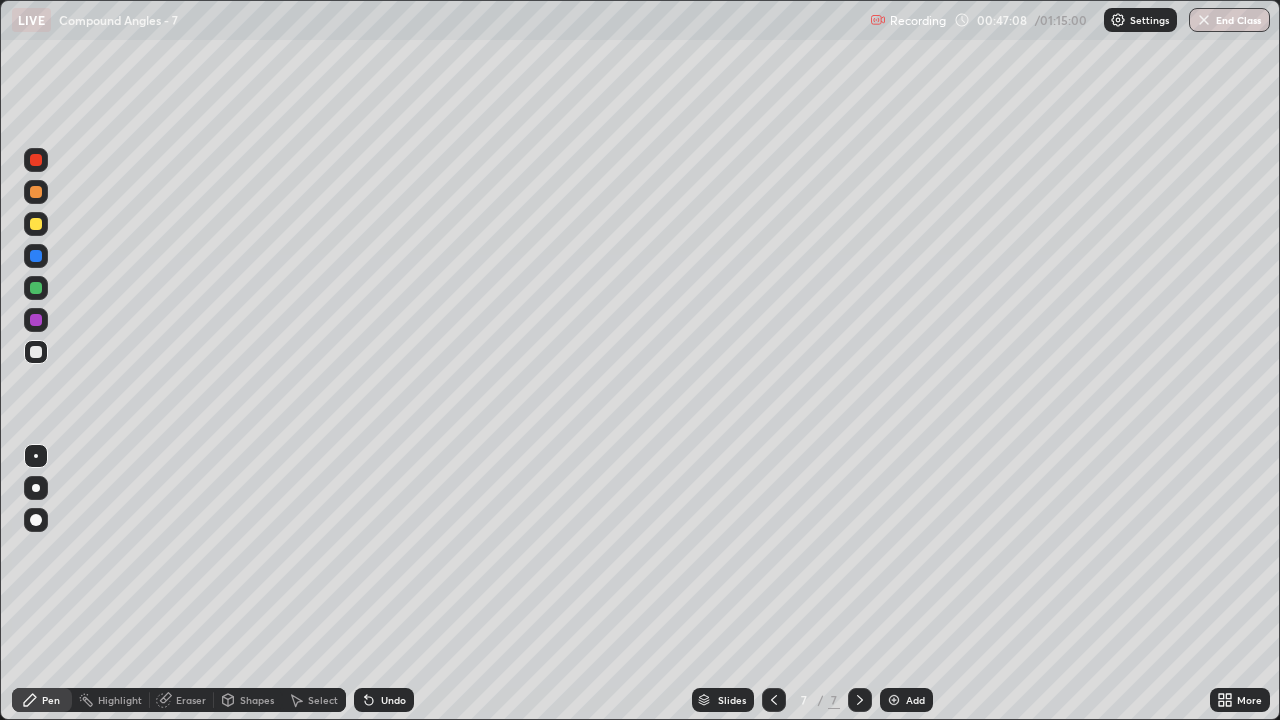 click on "Undo" at bounding box center (393, 700) 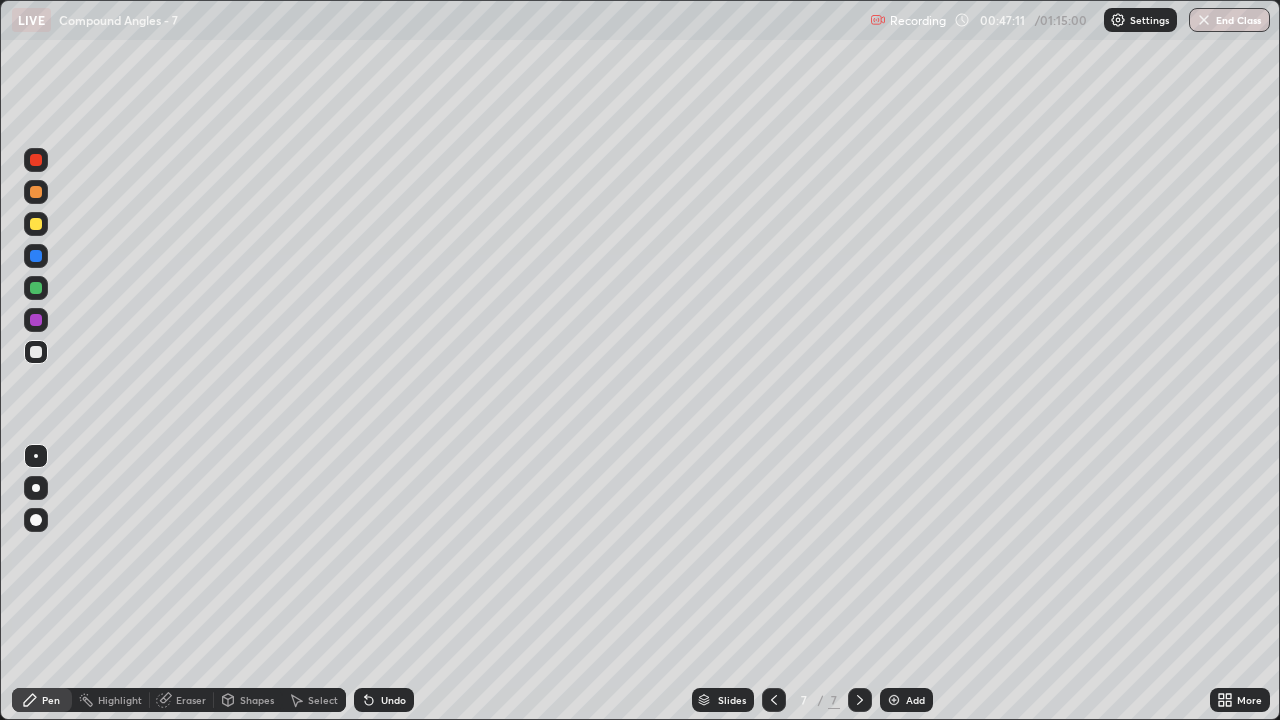 click on "Undo" at bounding box center (393, 700) 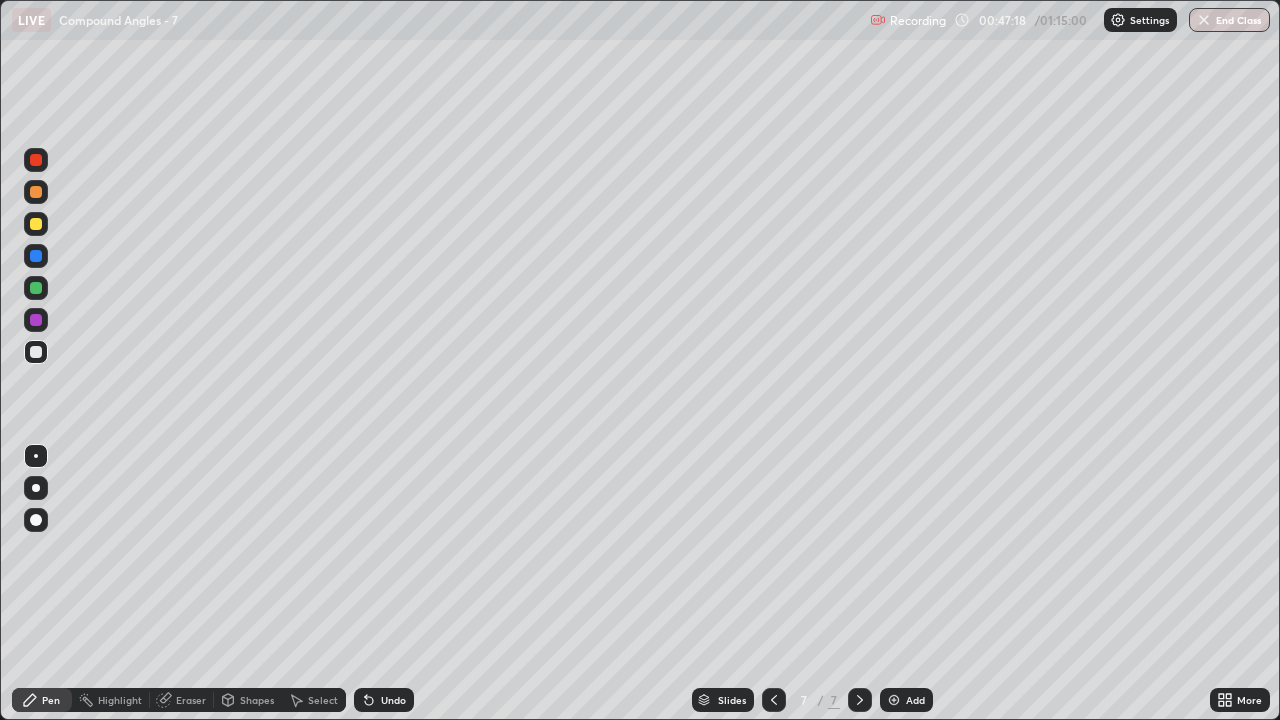 click on "Select" at bounding box center (323, 700) 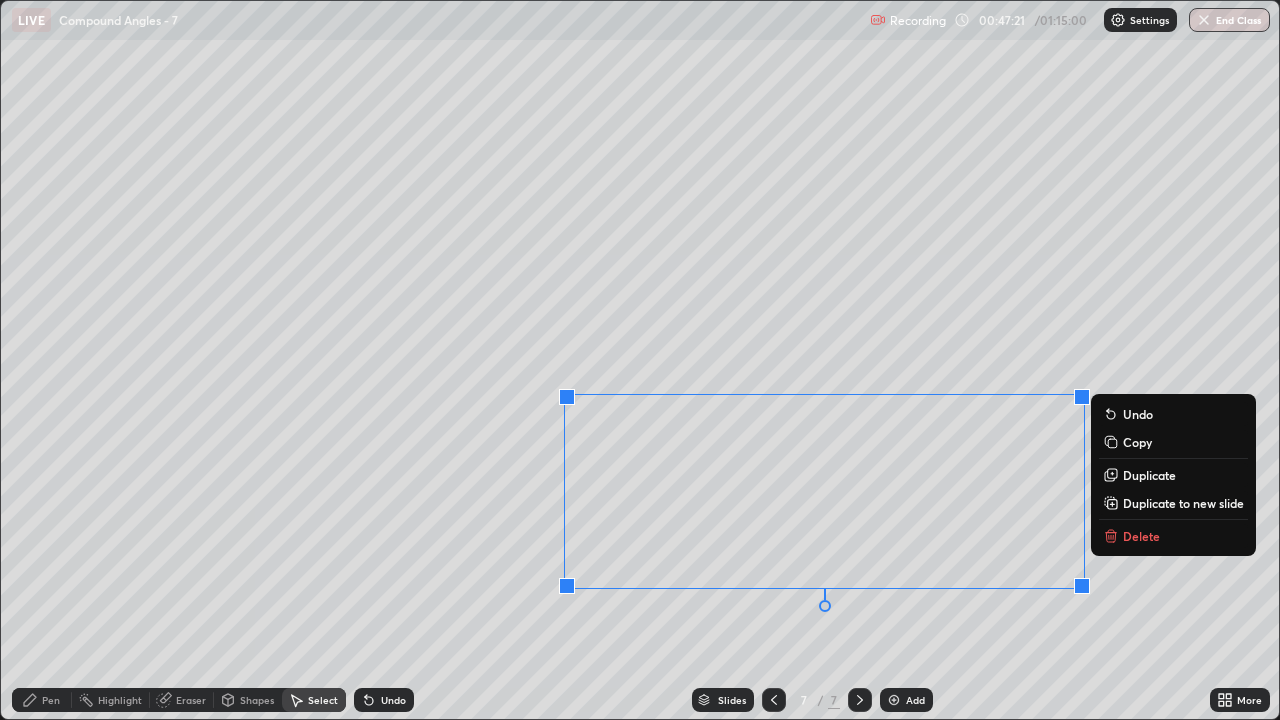 click on "Duplicate to new slide" at bounding box center [1183, 503] 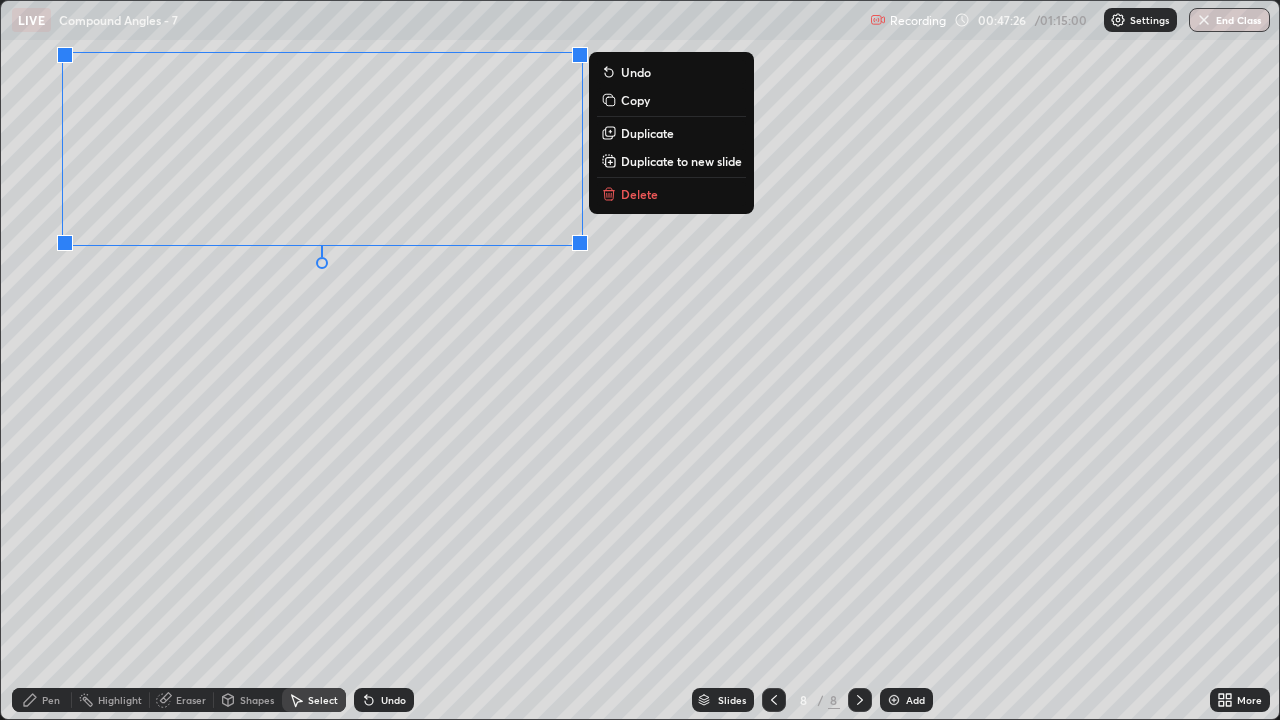 click on "0 ° Undo Copy Duplicate Duplicate to new slide Delete" at bounding box center (640, 360) 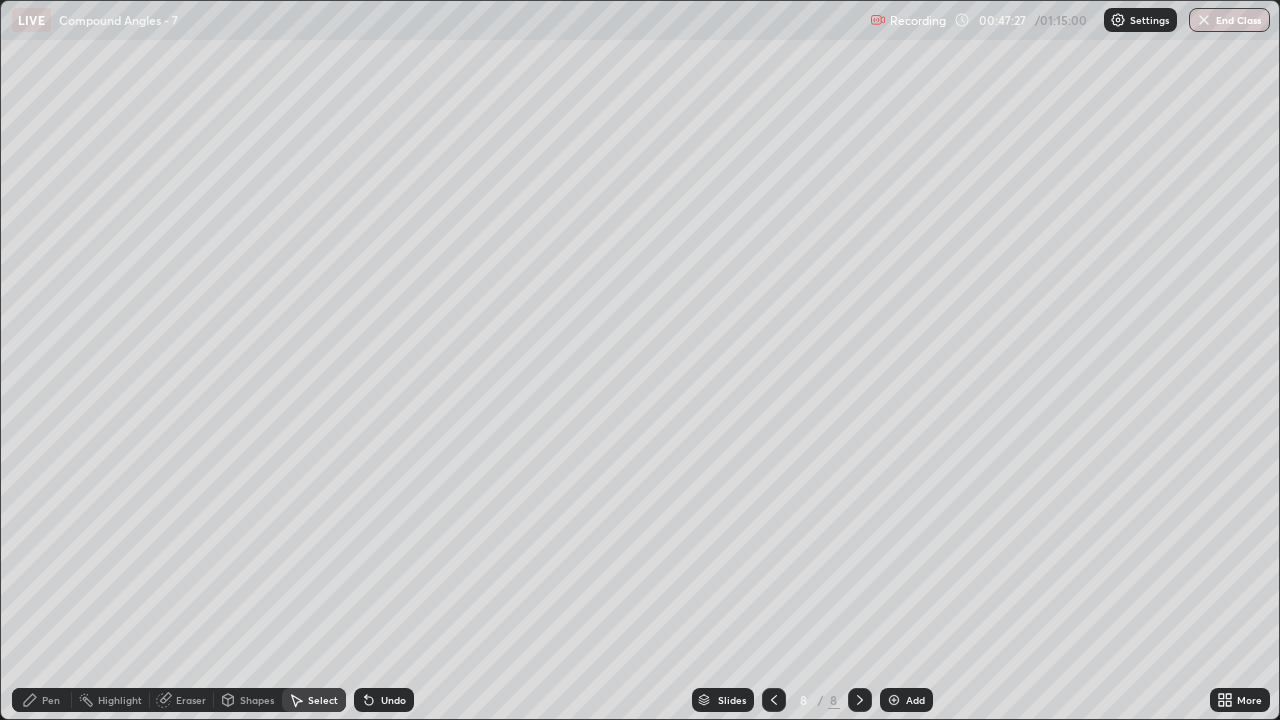 click on "Pen" at bounding box center (42, 700) 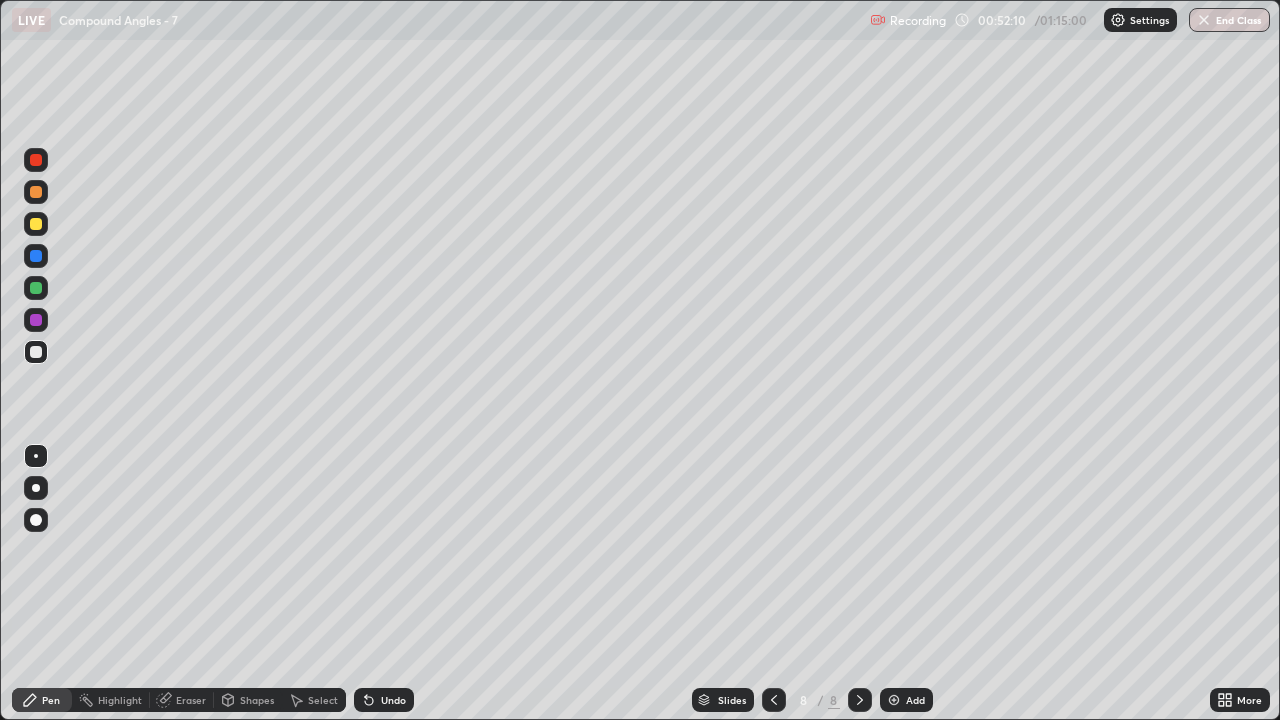 click on "Shapes" at bounding box center [257, 700] 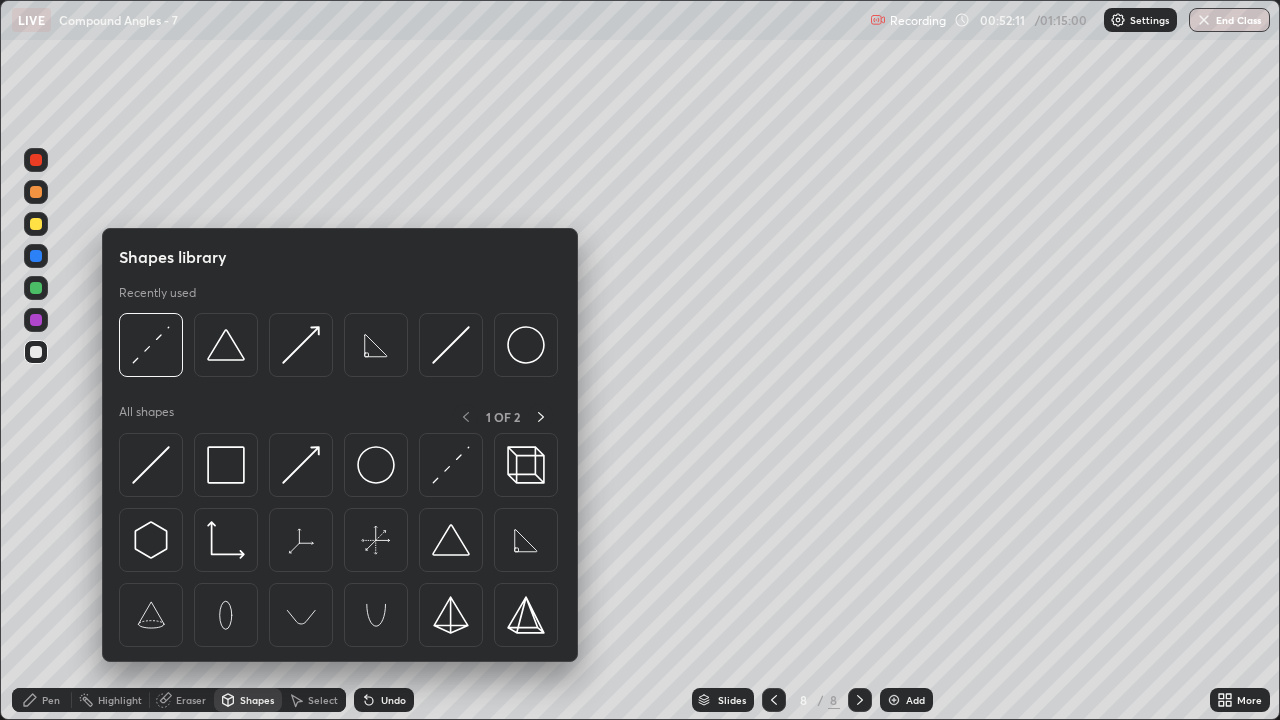 click on "Select" at bounding box center [314, 700] 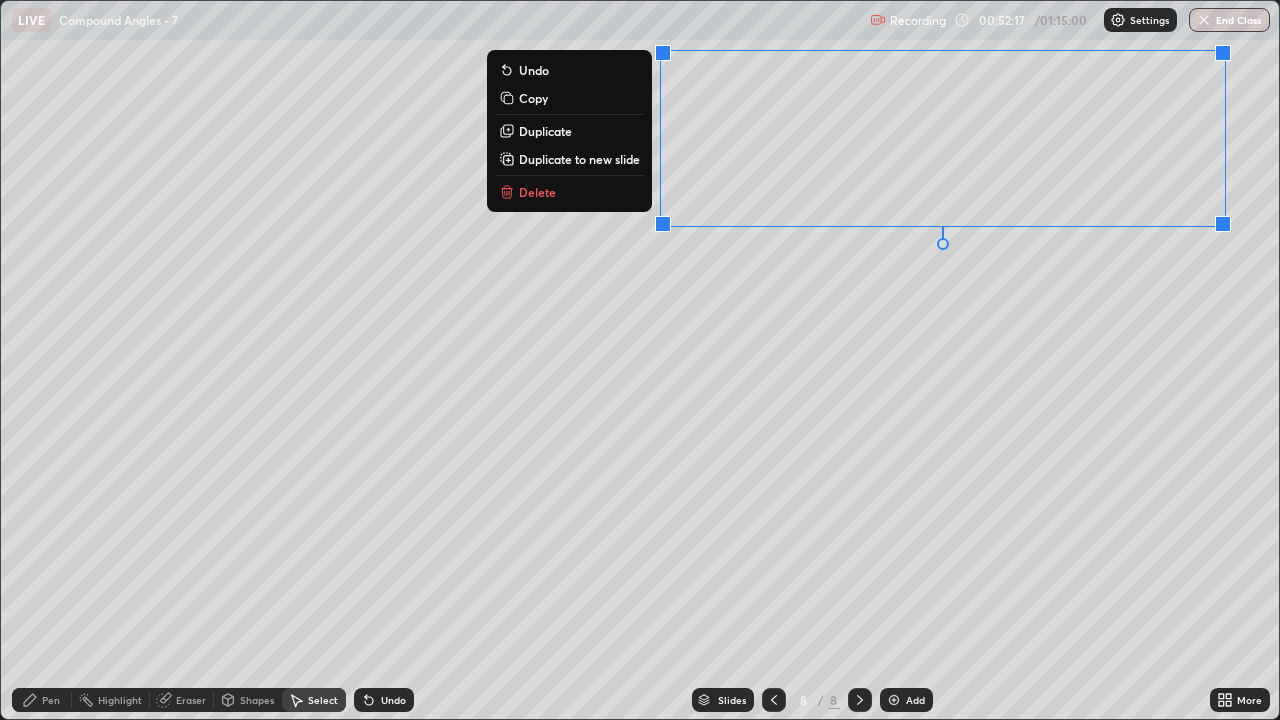 click on "0 ° Undo Copy Duplicate Duplicate to new slide Delete" at bounding box center [640, 360] 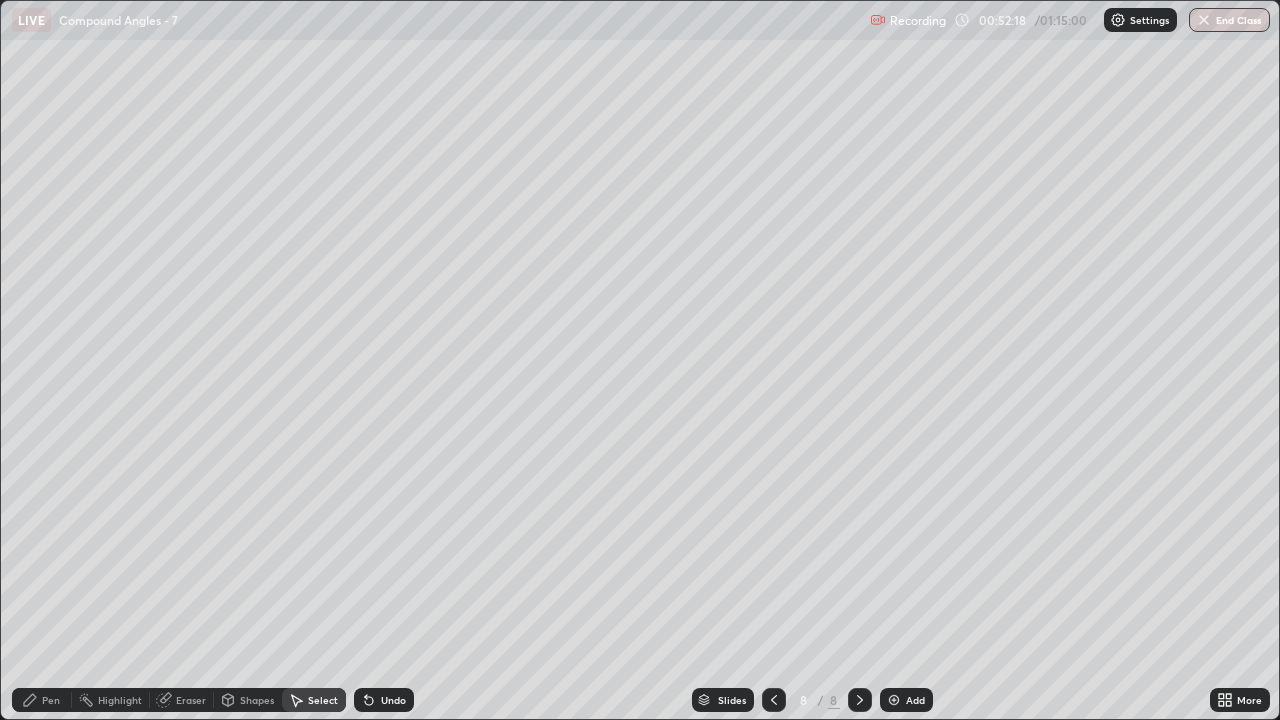 click on "Pen" at bounding box center (42, 700) 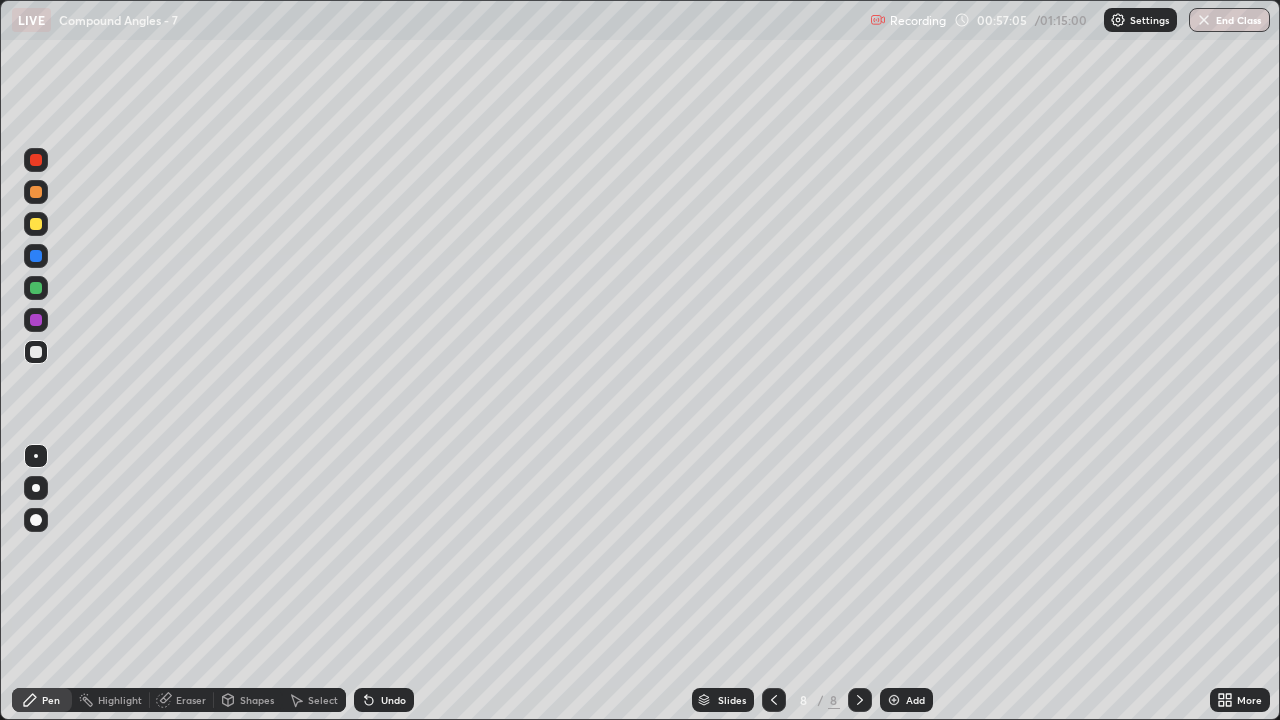 click on "Undo" at bounding box center [393, 700] 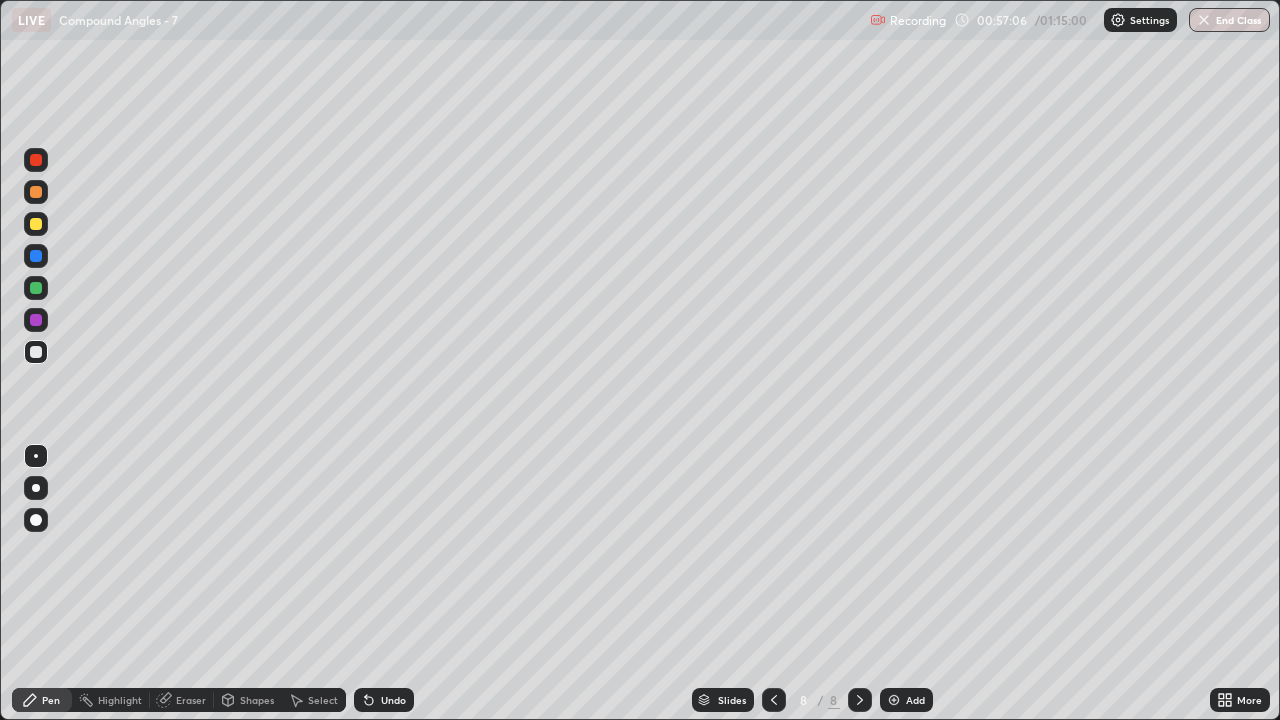 click on "Undo" at bounding box center [393, 700] 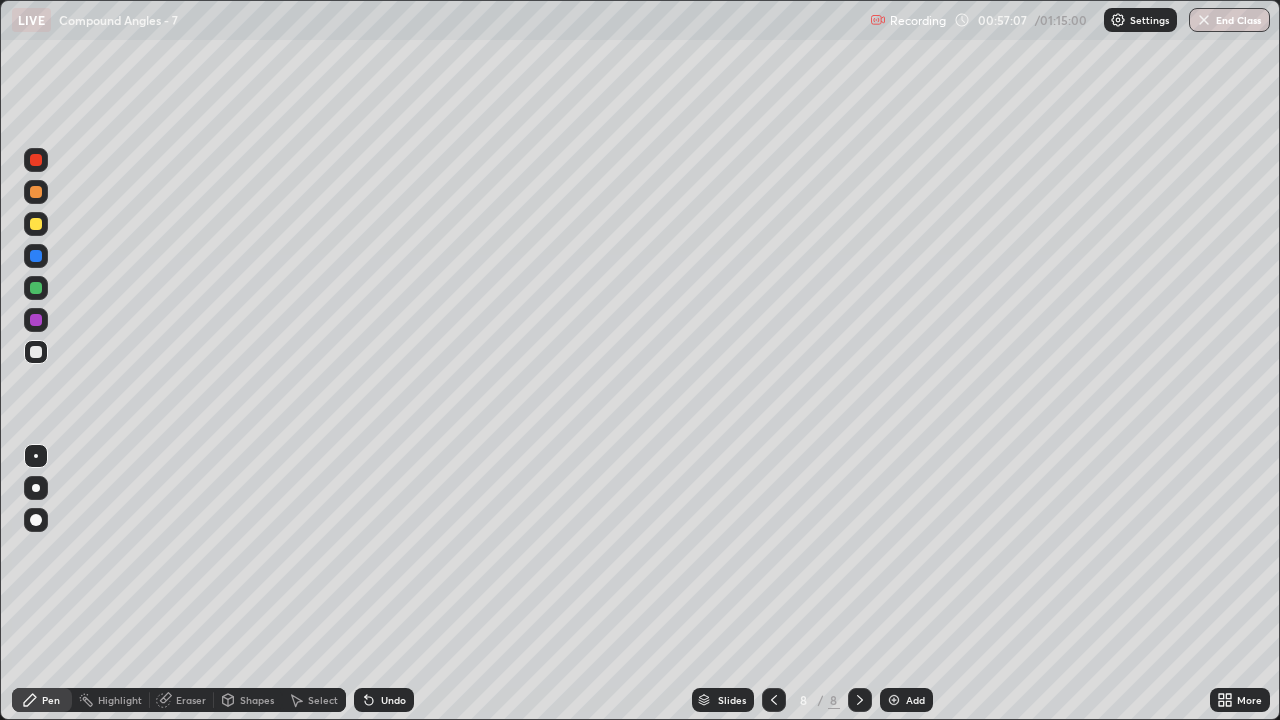 click on "Undo" at bounding box center [393, 700] 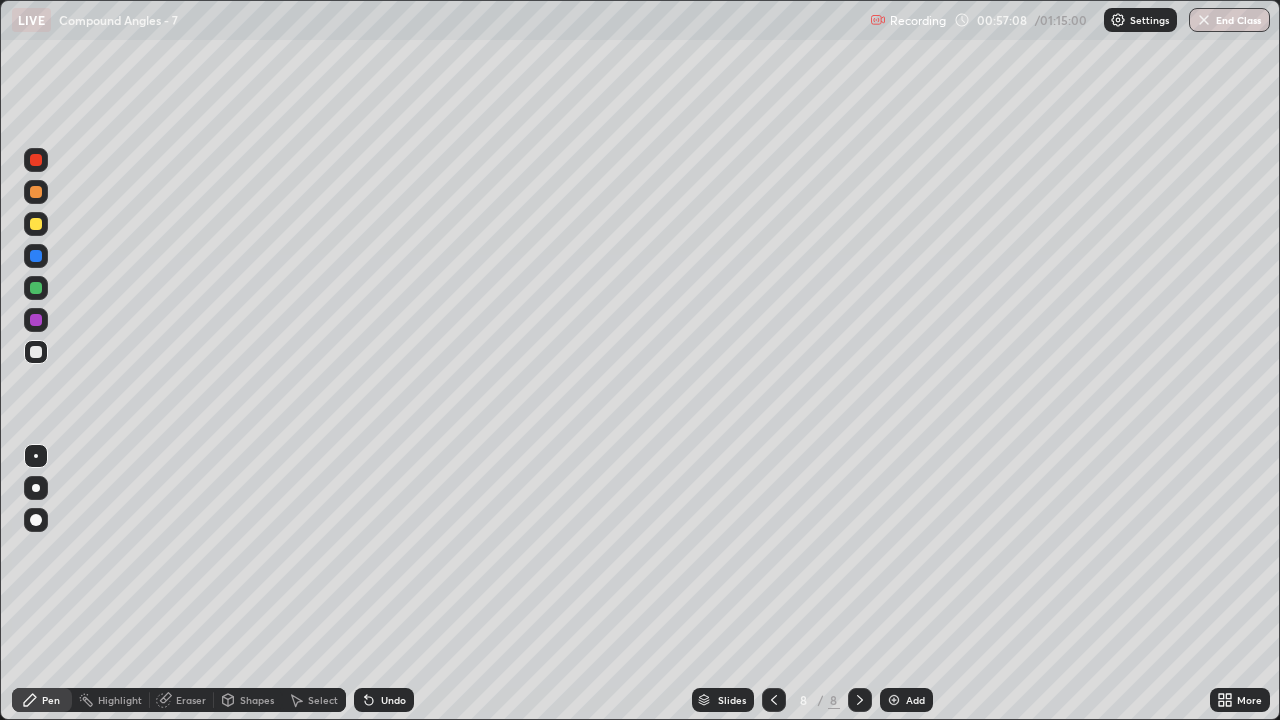 click on "Undo" at bounding box center (393, 700) 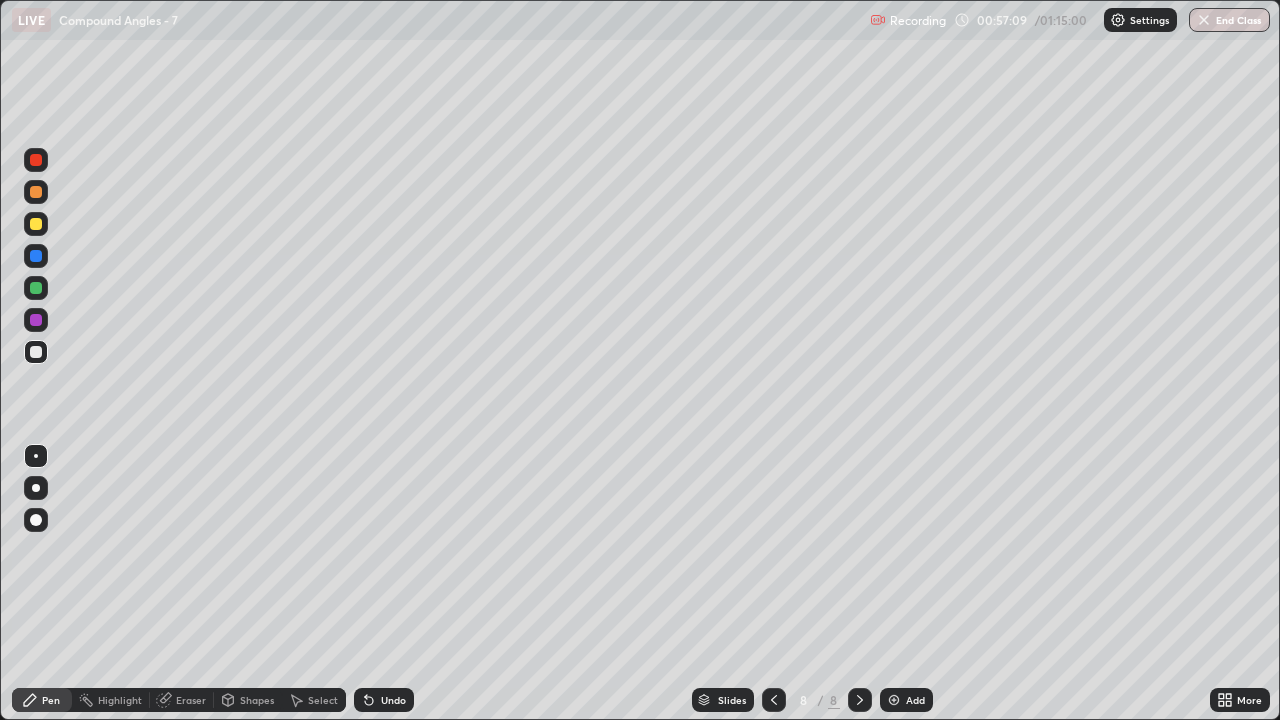 click on "Undo" at bounding box center (393, 700) 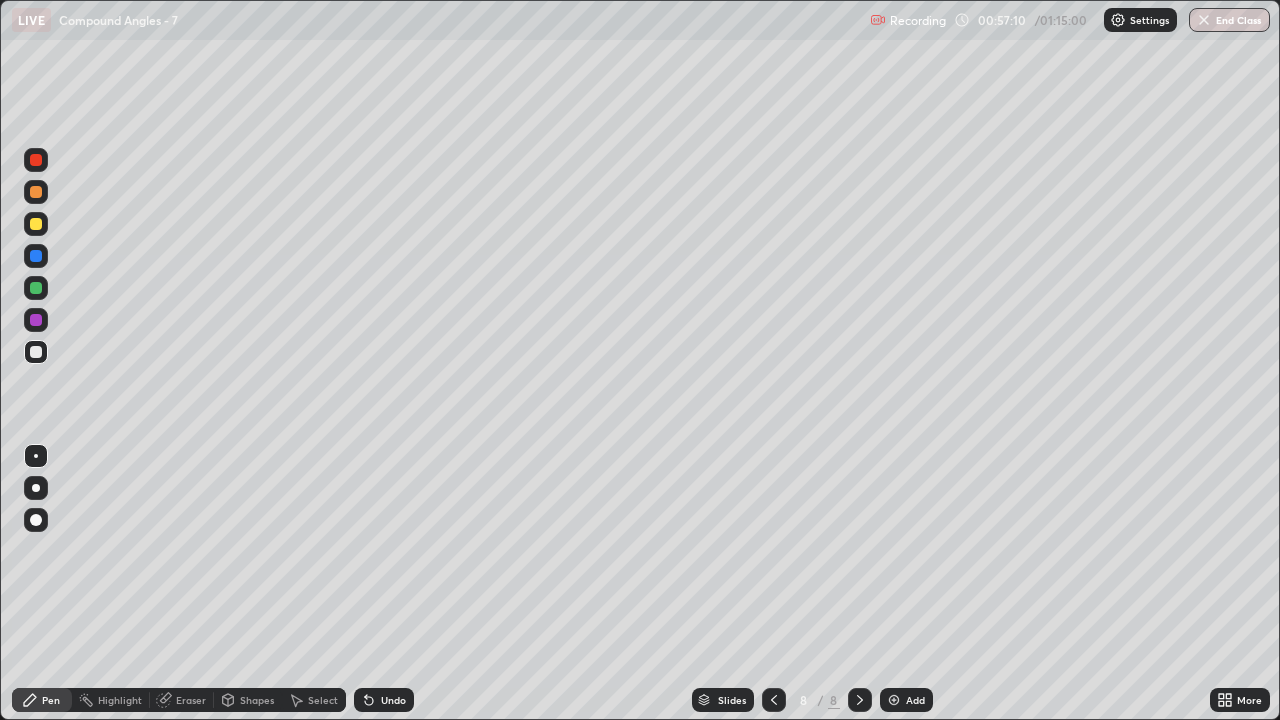 click on "Undo" at bounding box center [384, 700] 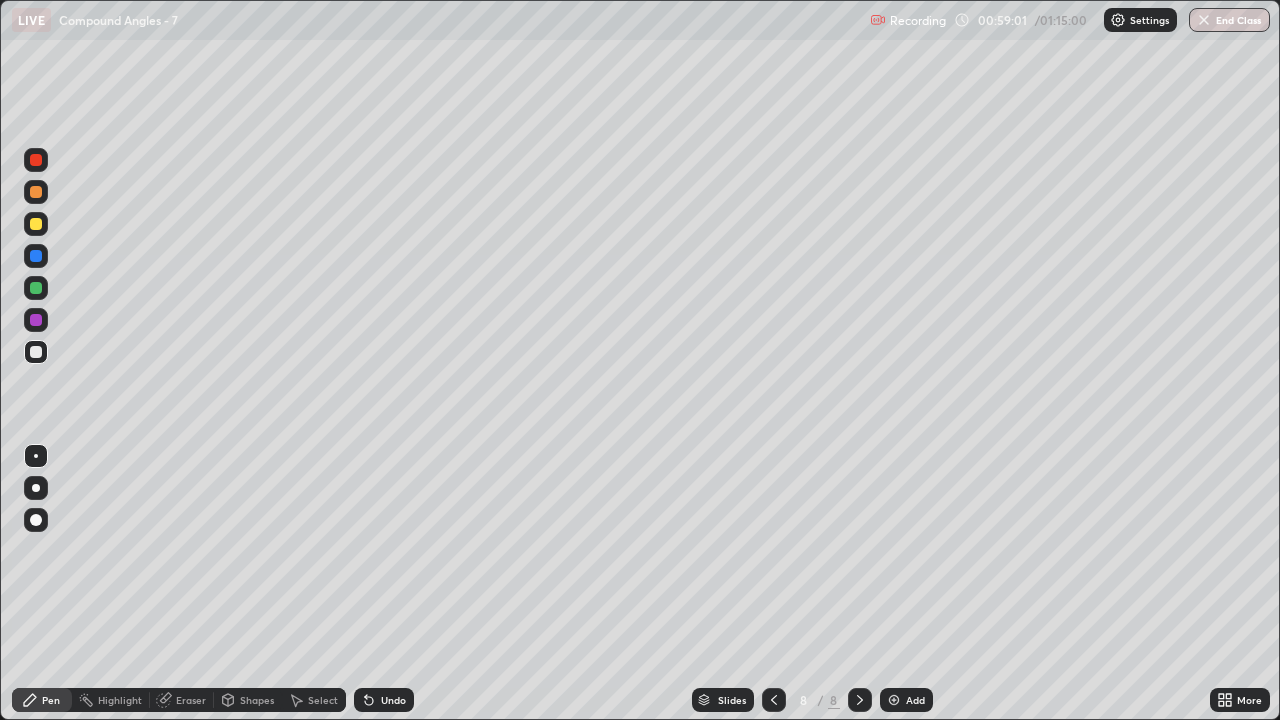 click 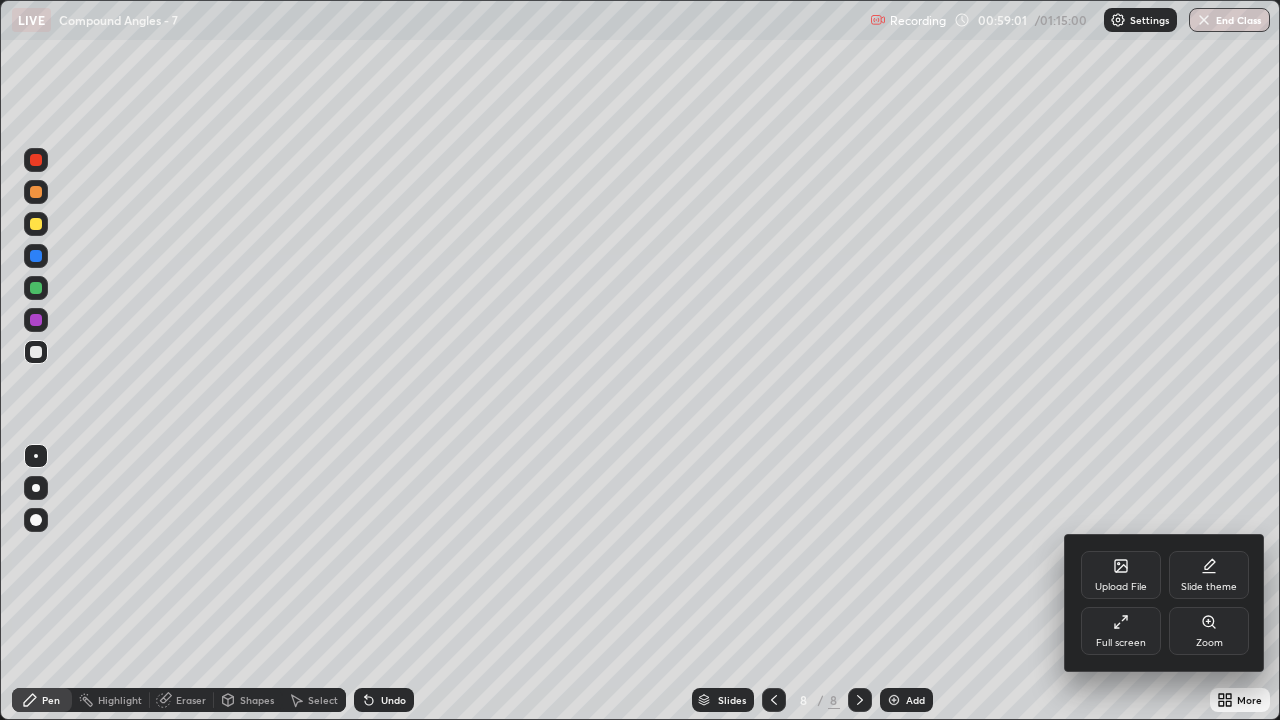 click on "Full screen" at bounding box center [1121, 643] 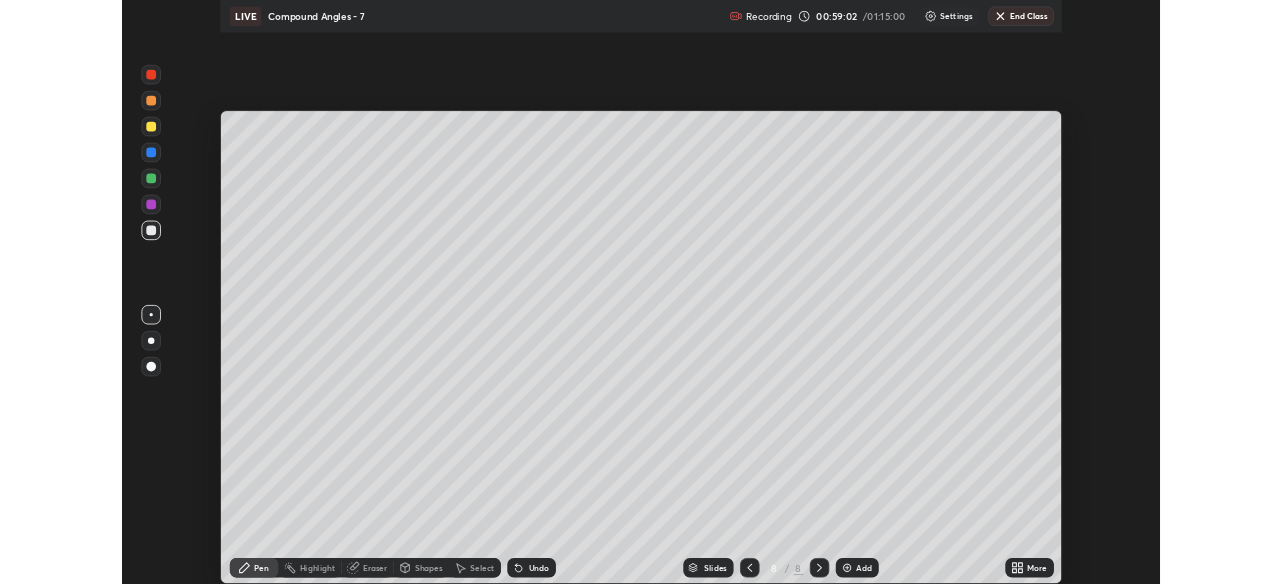 scroll, scrollTop: 99416, scrollLeft: 98718, axis: both 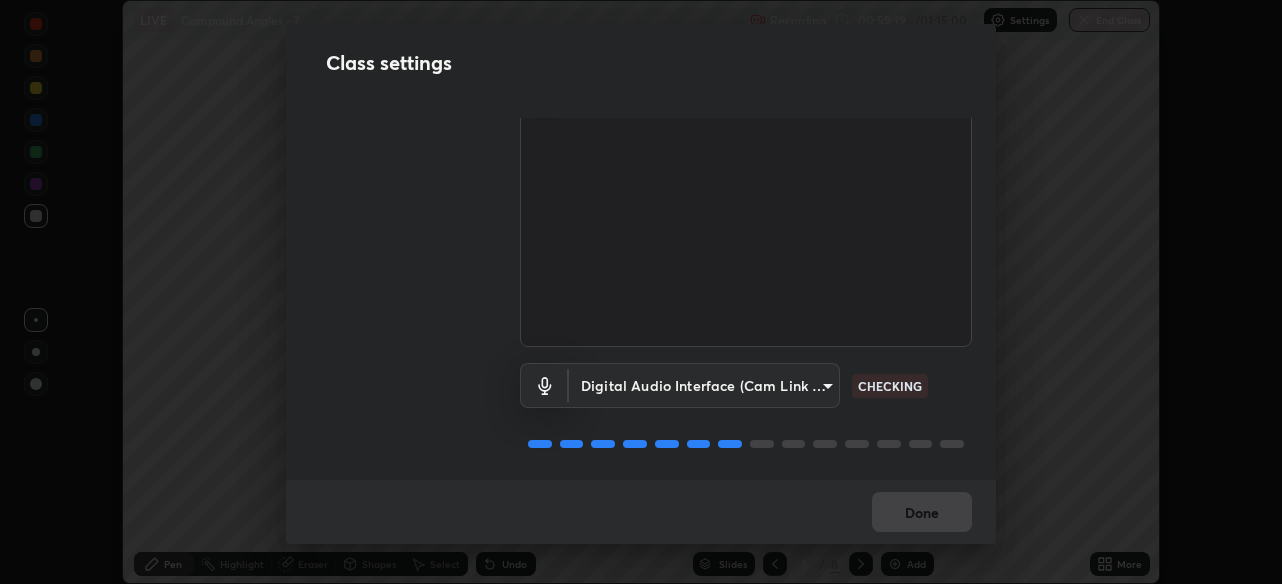 click on "Erase all LIVE Compound Angles - 7 Recording 00:59:19 /  01:15:00 Settings End Class Setting up your live class Compound Angles - 7 • L66 of Course On Mathematics for JEE Growth 1 2027 Naseem Alam Pen Highlight Eraser Shapes Select Undo Slides 8 / 8 Add More No doubts shared Encourage your learners to ask a doubt for better clarity Report an issue Reason for reporting Buffering Chat not working Audio - Video sync issue Educator video quality low ​ Attach an image Report Class settings Audio & Video Cam Link 4K (0fd9:0066) 28ae8228e1889e27b3560ed02dc6dc73f4b031919add1df3b3d257722d80b483 CHECKING Digital Audio Interface (Cam Link 4K) f41bdf31f9cee4d3a2e2d73385c93911221b57b7c020636f80d5b143a78dd37a CHECKING Done" at bounding box center (641, 292) 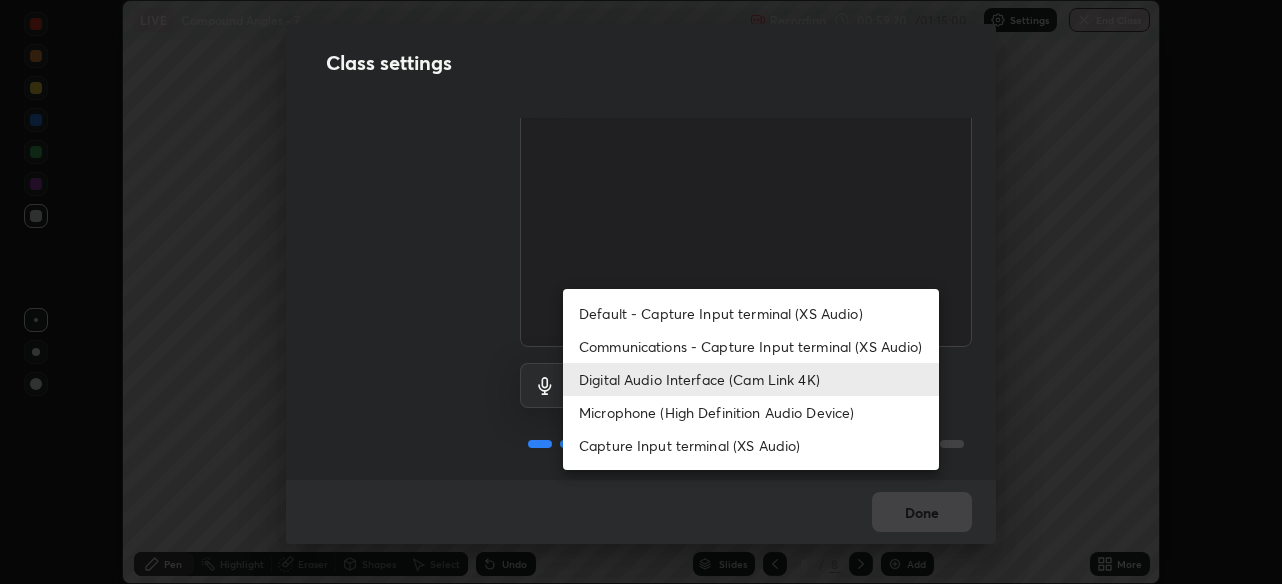 click on "Digital Audio Interface (Cam Link 4K)" at bounding box center (751, 379) 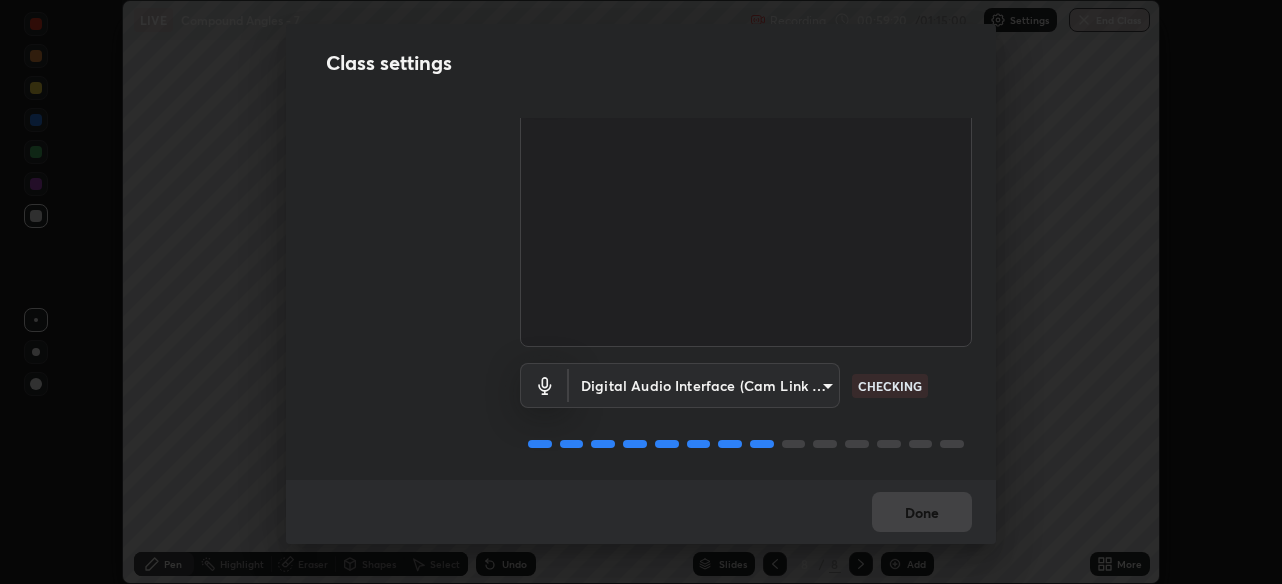 click on "Erase all LIVE Compound Angles - 7 Recording 00:59:20 /  01:15:00 Settings End Class Setting up your live class Compound Angles - 7 • L66 of Course On Mathematics for JEE Growth 1 2027 Naseem Alam Pen Highlight Eraser Shapes Select Undo Slides 8 / 8 Add More No doubts shared Encourage your learners to ask a doubt for better clarity Report an issue Reason for reporting Buffering Chat not working Audio - Video sync issue Educator video quality low ​ Attach an image Report Class settings Audio & Video Cam Link 4K (0fd9:0066) 28ae8228e1889e27b3560ed02dc6dc73f4b031919add1df3b3d257722d80b483 CHECKING Digital Audio Interface (Cam Link 4K) f41bdf31f9cee4d3a2e2d73385c93911221b57b7c020636f80d5b143a78dd37a CHECKING Done" at bounding box center [641, 292] 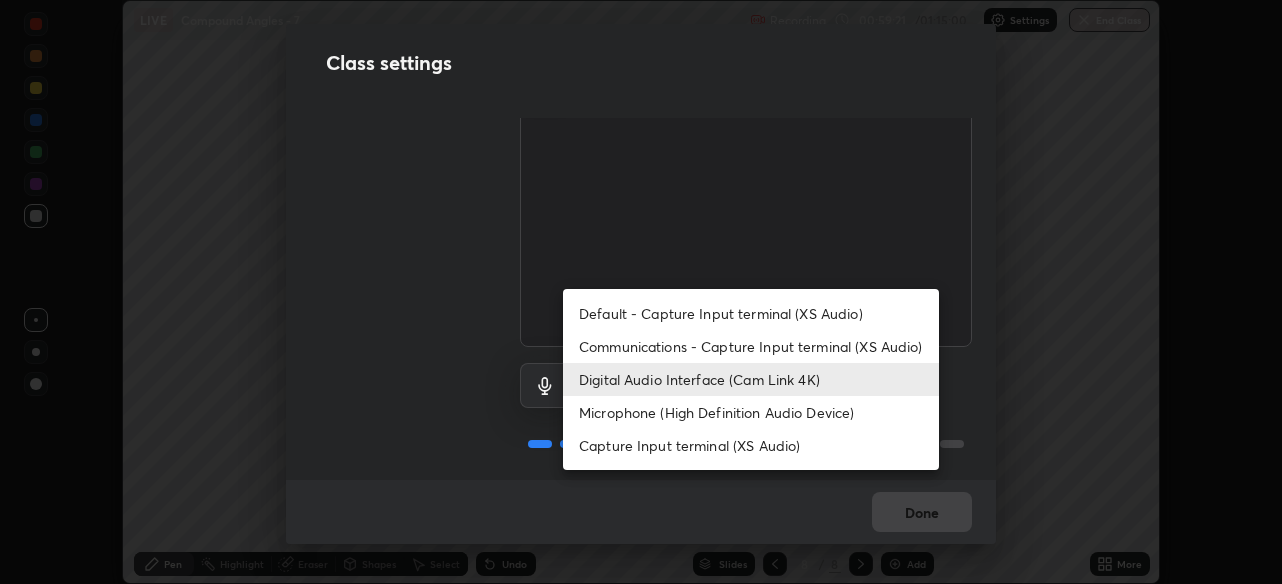 click on "Microphone (High Definition Audio Device)" at bounding box center (751, 412) 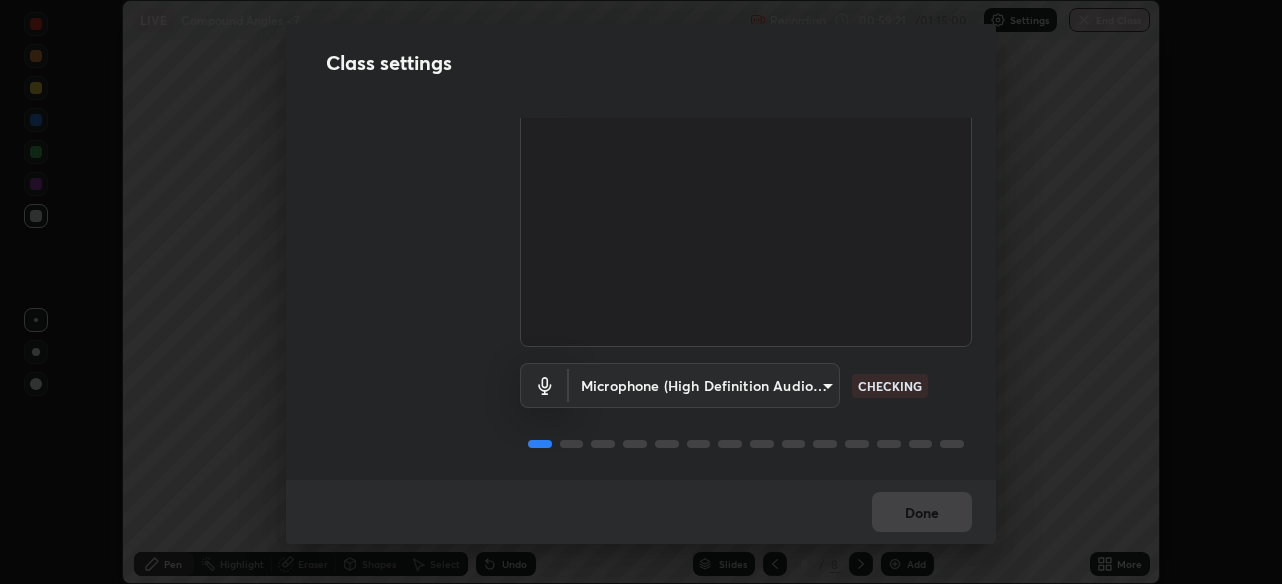 click on "Erase all LIVE Compound Angles - 7 Recording 00:59:21 /  01:15:00 Settings End Class Setting up your live class Compound Angles - 7 • L66 of Course On Mathematics for JEE Growth 1 2027 Naseem Alam Pen Highlight Eraser Shapes Select Undo Slides 8 / 8 Add More No doubts shared Encourage your learners to ask a doubt for better clarity Report an issue Reason for reporting Buffering Chat not working Audio - Video sync issue Educator video quality low ​ Attach an image Report Class settings Audio & Video Cam Link 4K (0fd9:0066) 28ae8228e1889e27b3560ed02dc6dc73f4b031919add1df3b3d257722d80b483 CHECKING Microphone (High Definition Audio Device) 5617916a73526ef353ca500a0c102b67cb46703b74e0dd384d502c7a35500a64 CHECKING Done" at bounding box center [641, 292] 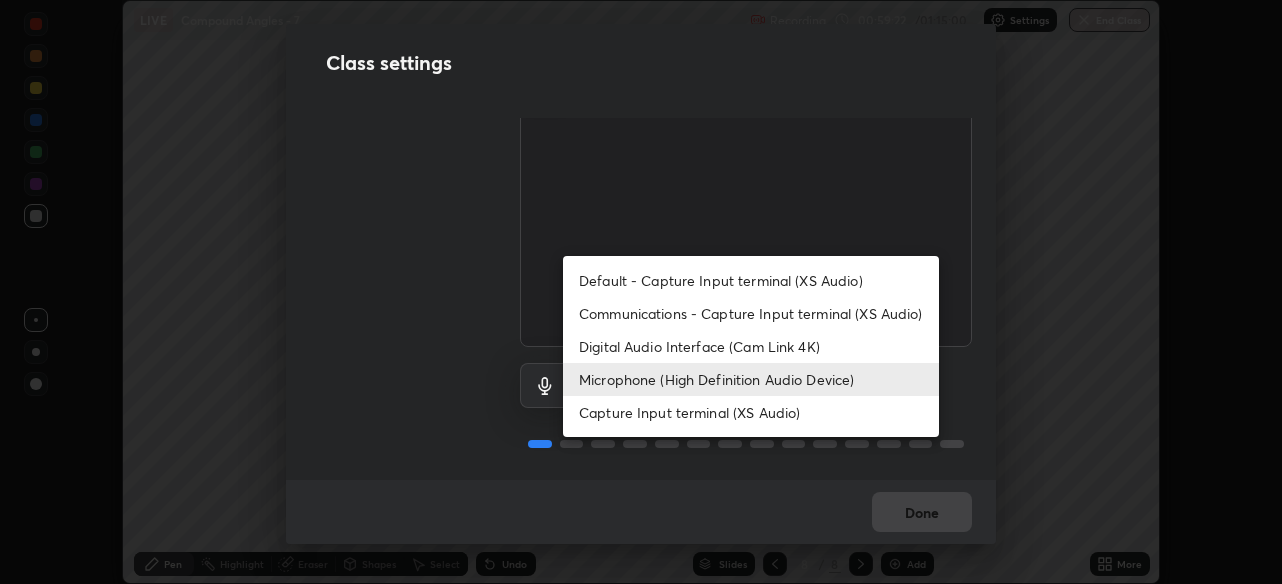 click on "Digital Audio Interface (Cam Link 4K)" at bounding box center (751, 346) 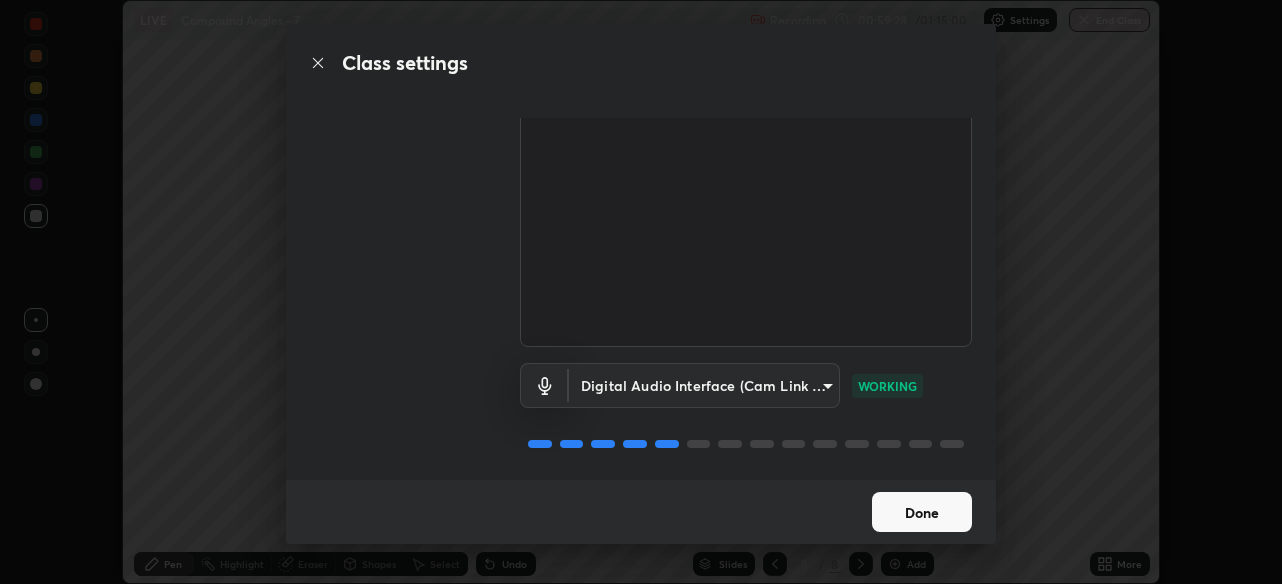 click on "Done" at bounding box center [922, 512] 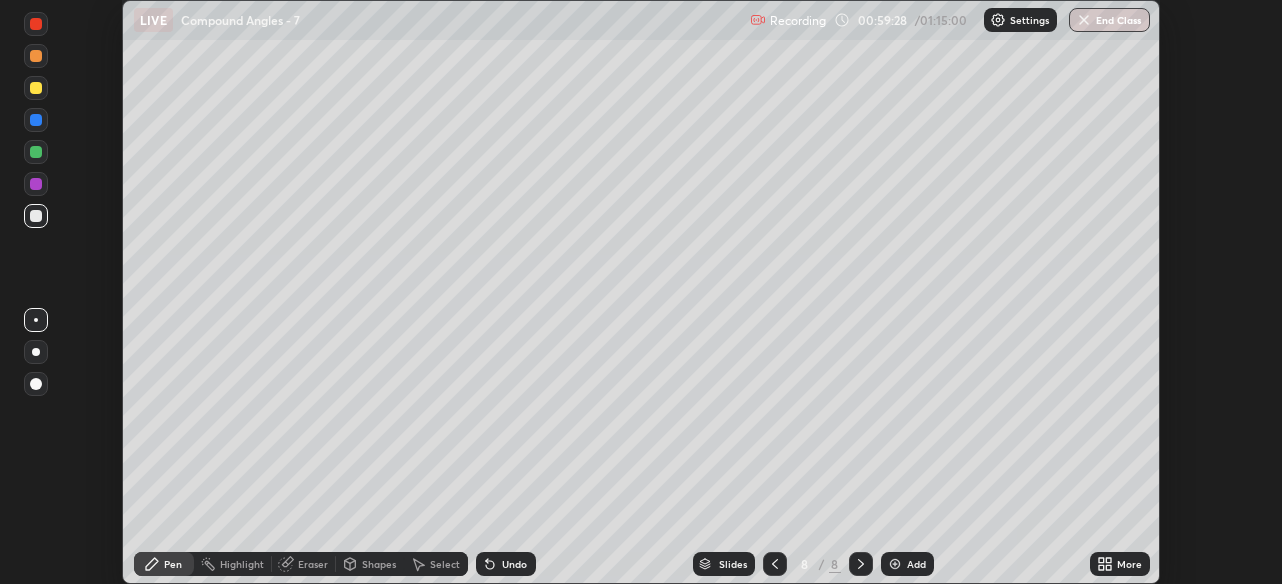 click 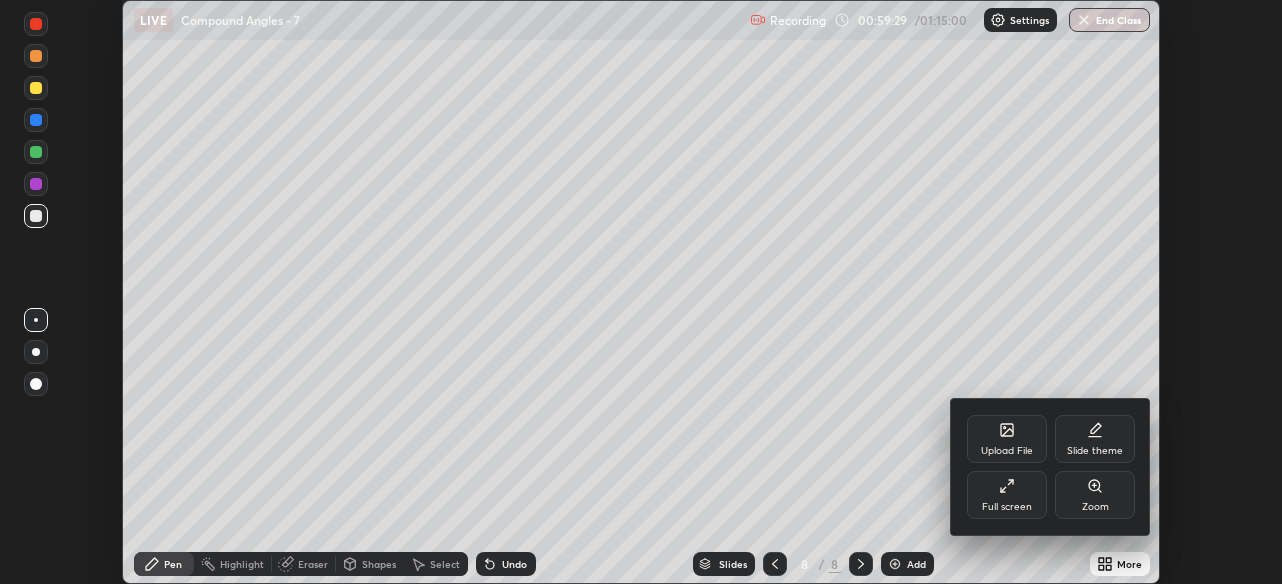 click on "Full screen" at bounding box center [1007, 495] 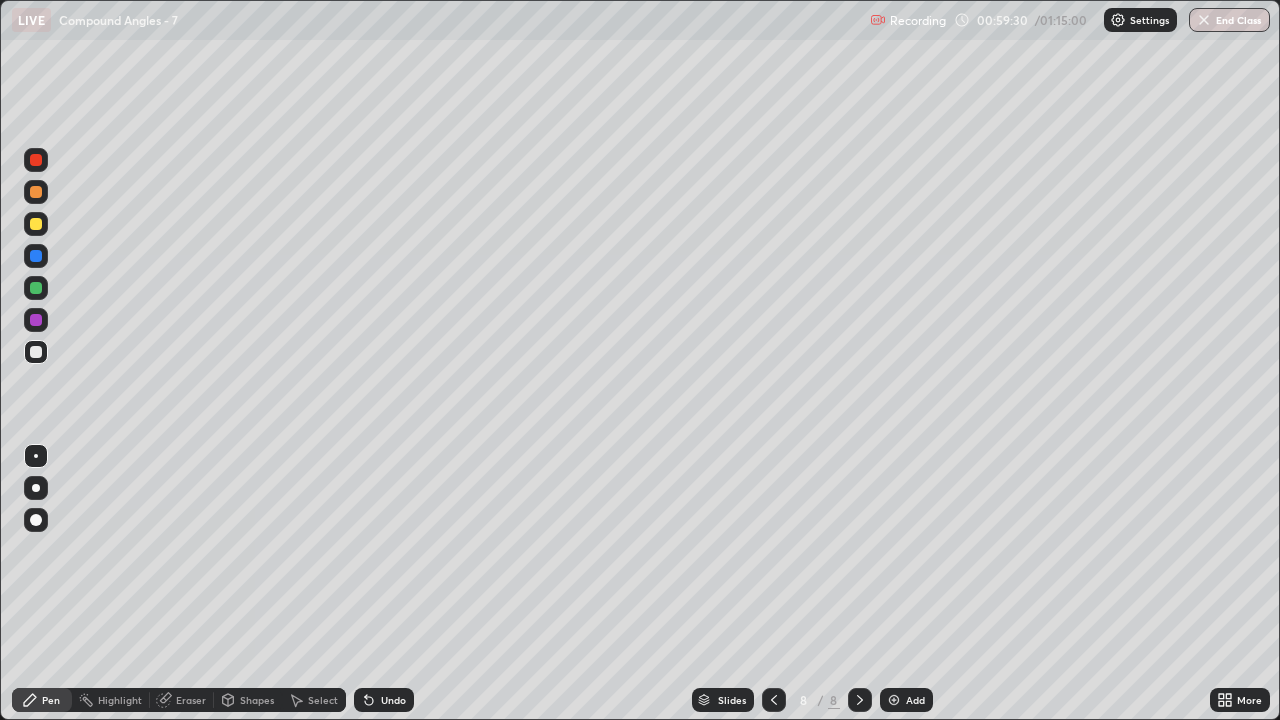 scroll, scrollTop: 99280, scrollLeft: 98720, axis: both 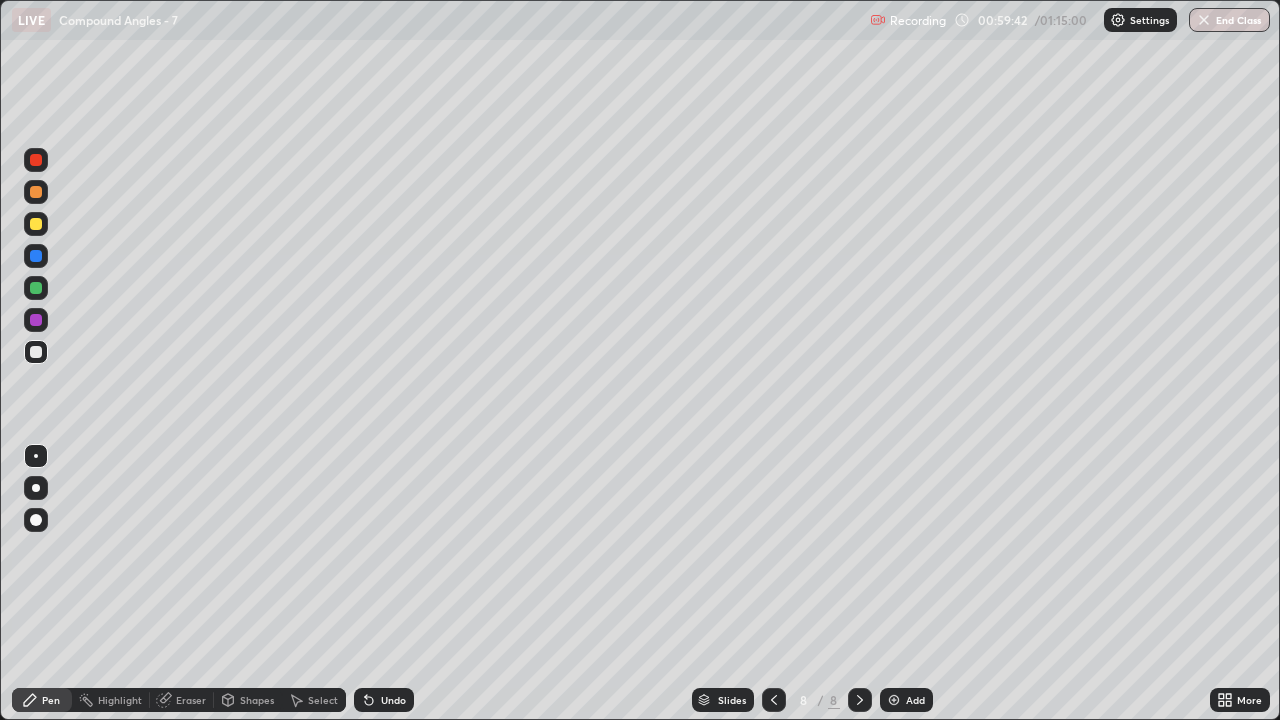 click on "Add" at bounding box center (915, 700) 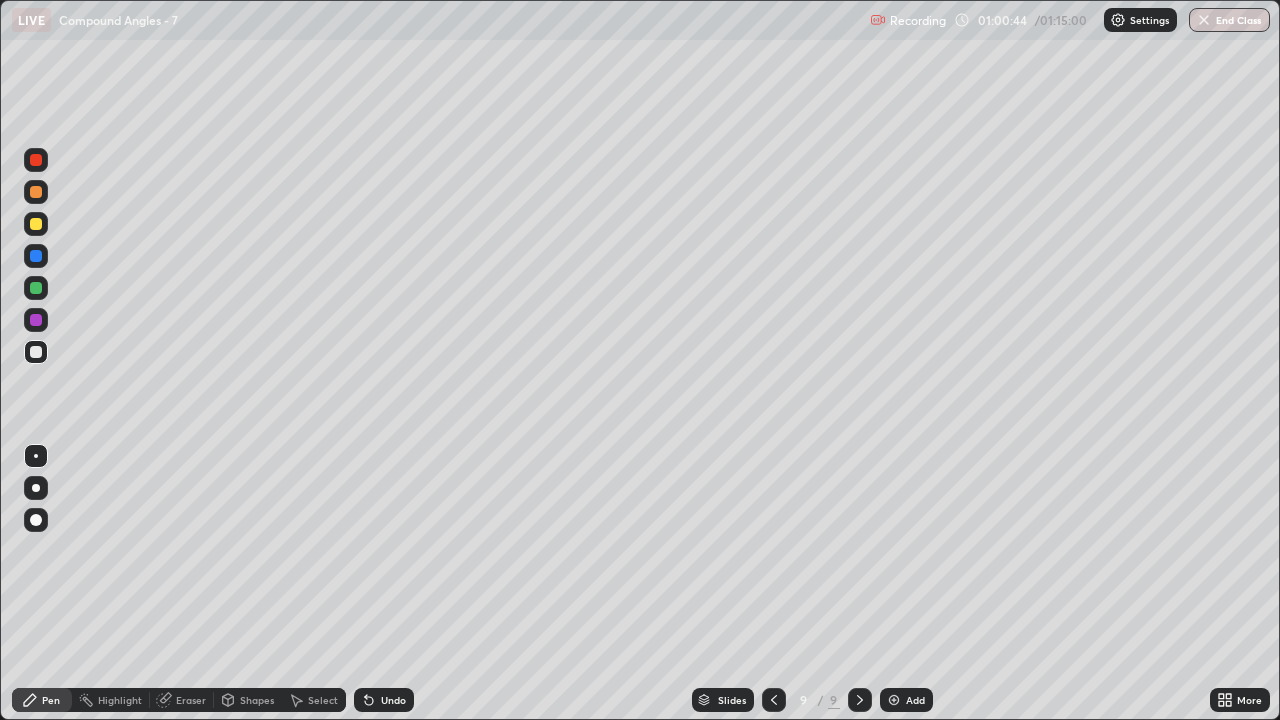 click on "Undo" at bounding box center (393, 700) 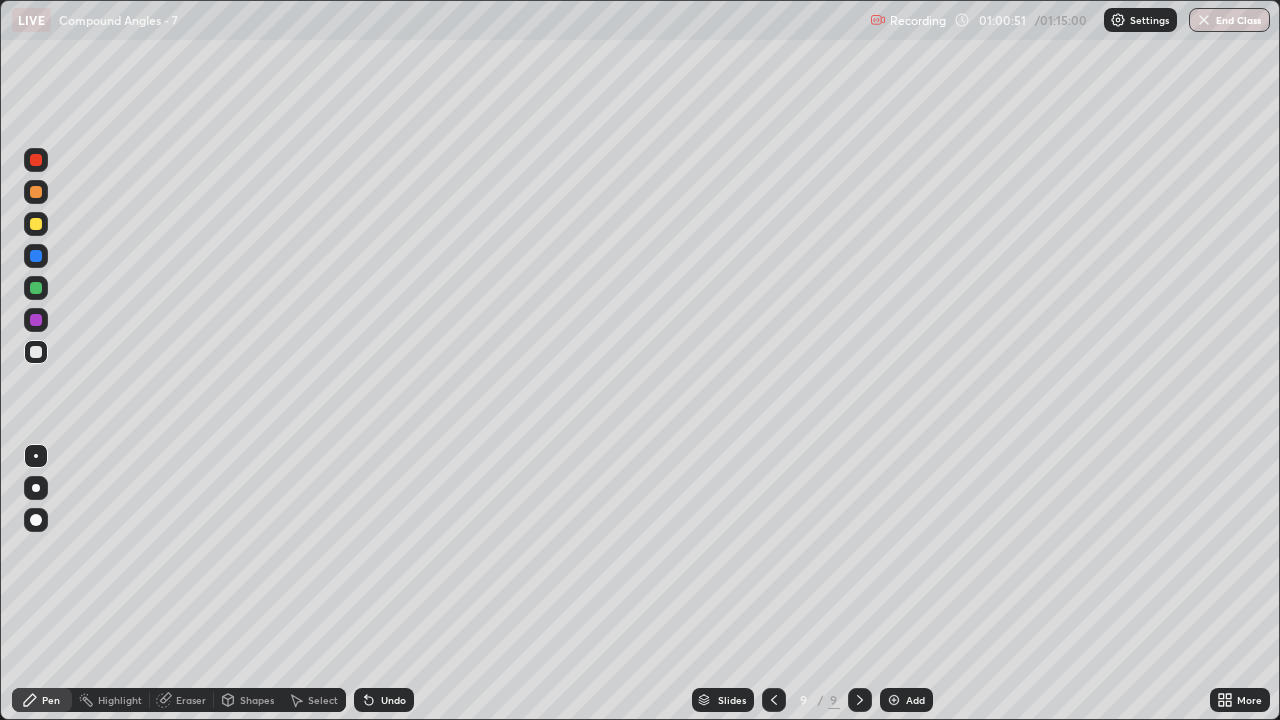 click 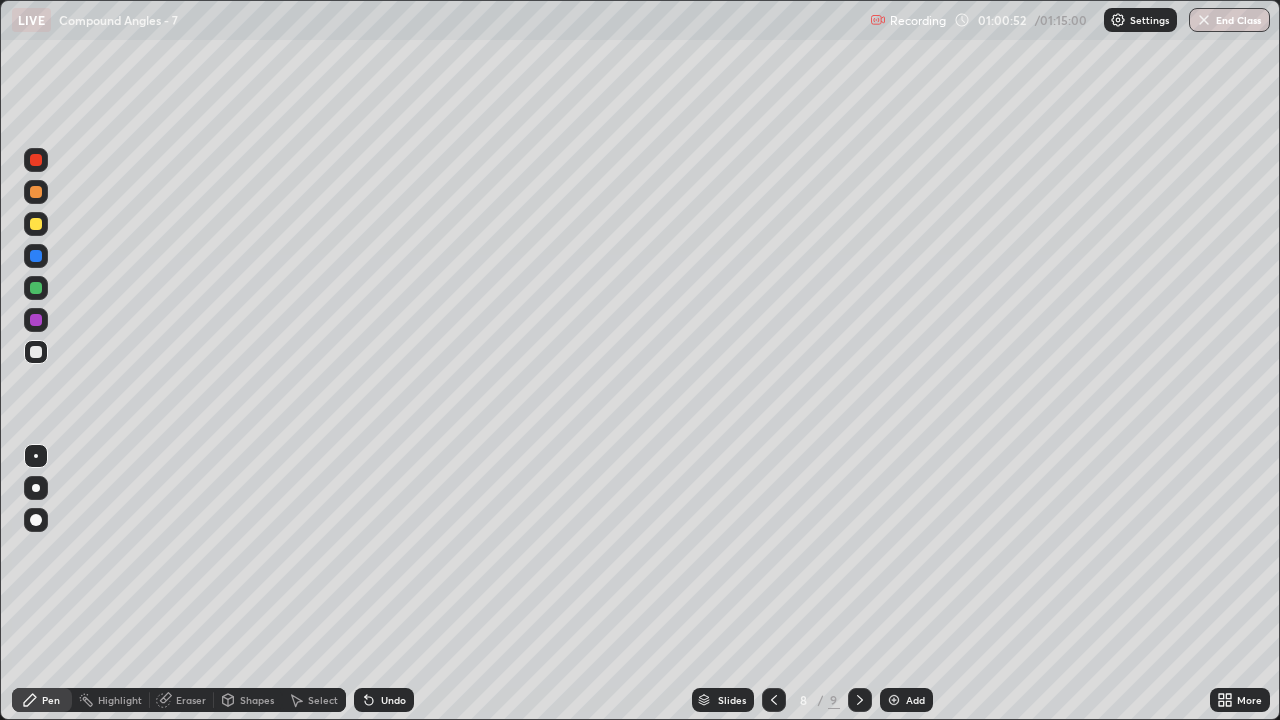 click 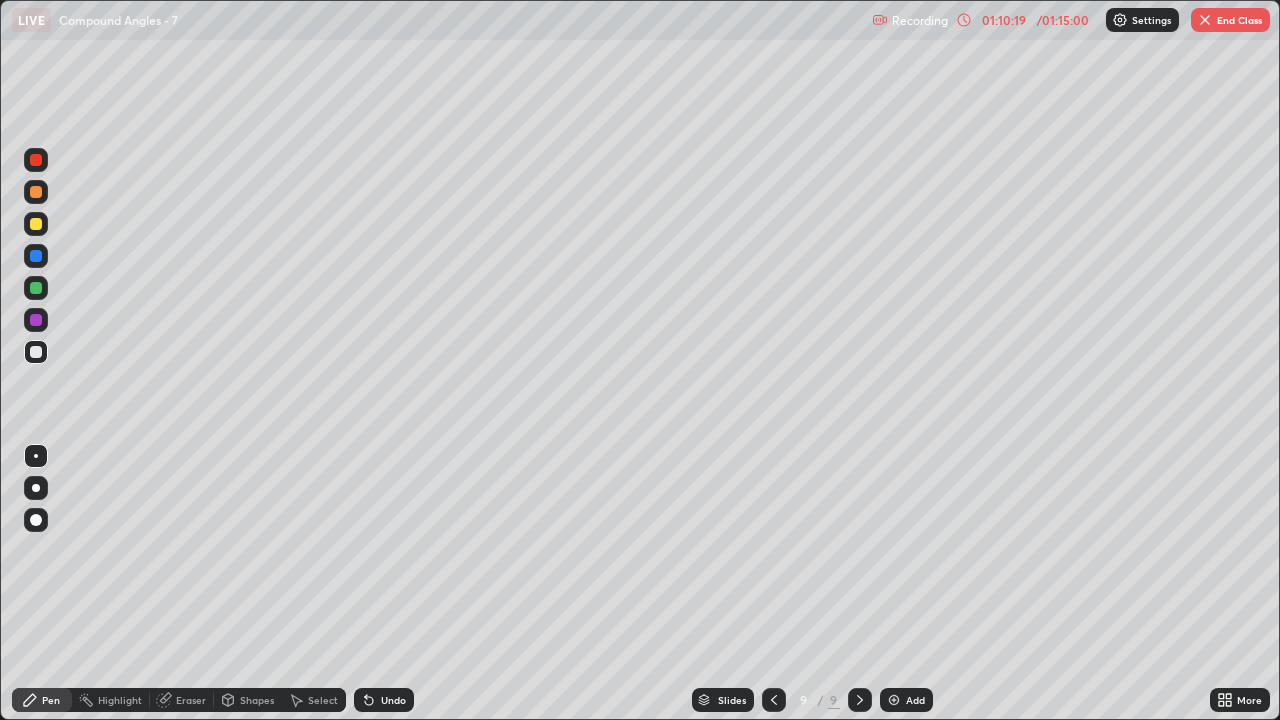 click on "Select" at bounding box center (323, 700) 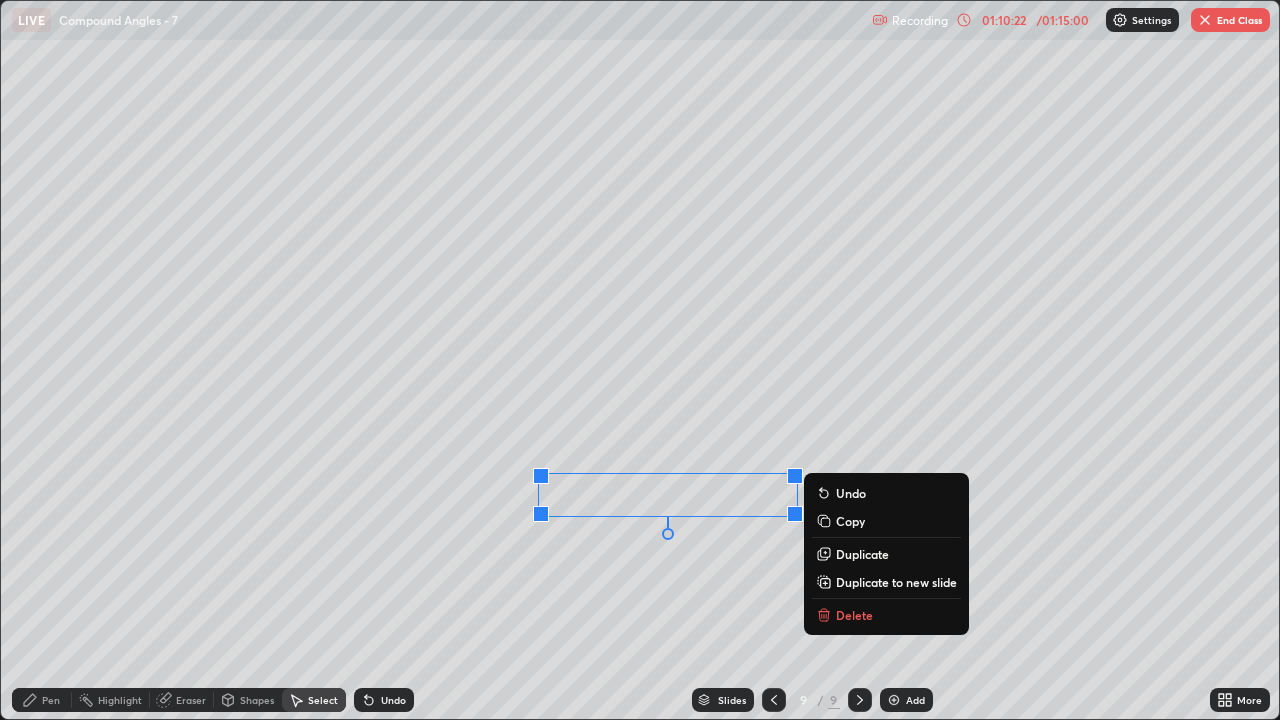 click on "Delete" at bounding box center (854, 615) 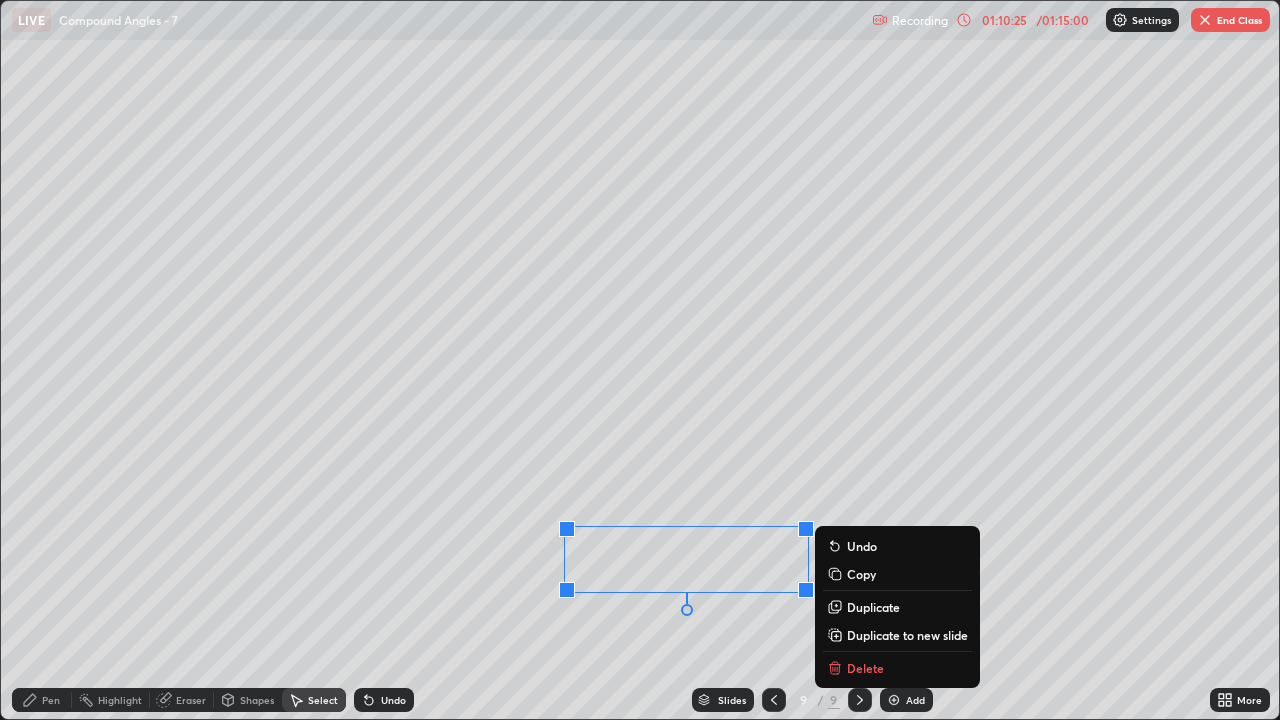 click on "Delete" at bounding box center [865, 668] 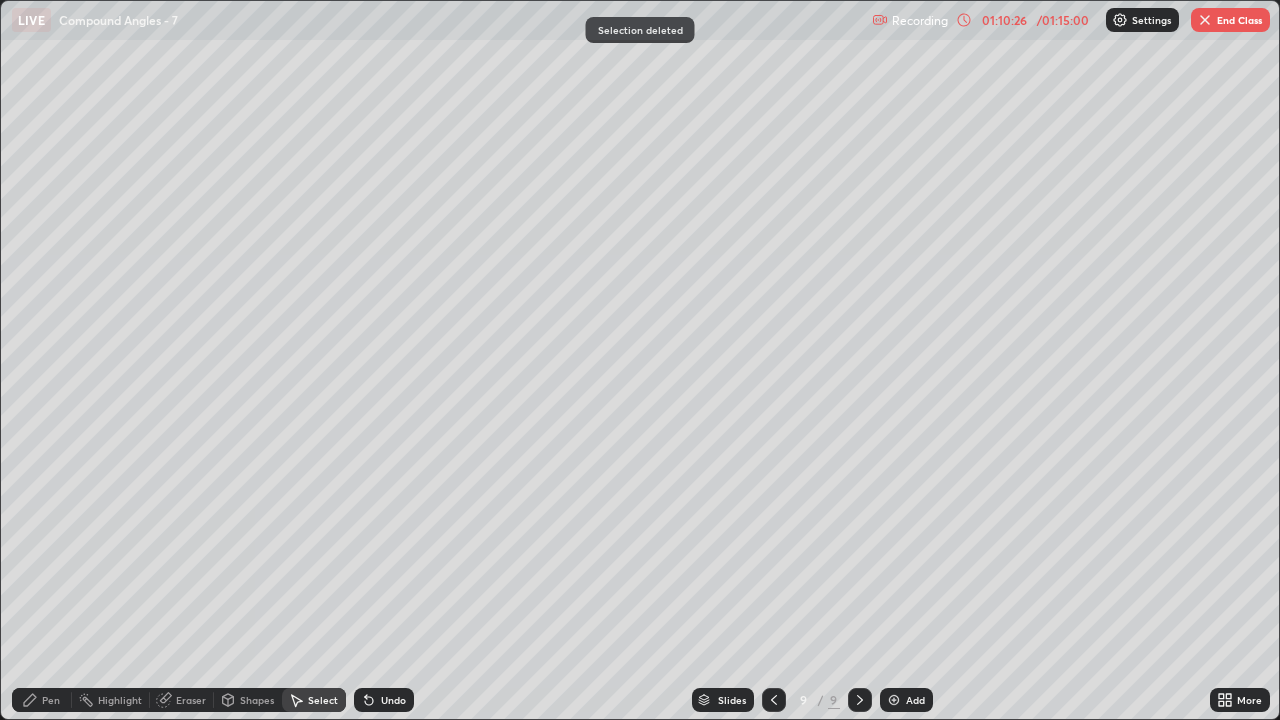 click on "Pen" at bounding box center (51, 700) 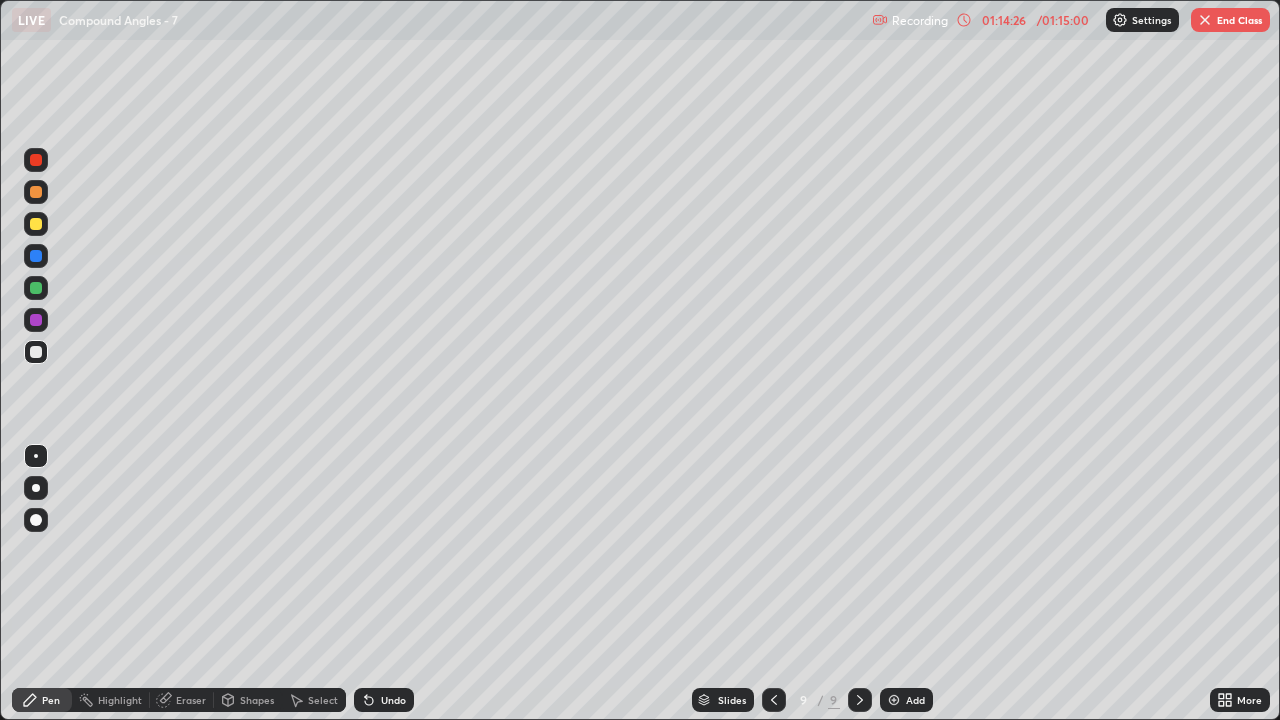 click on "Select" at bounding box center [323, 700] 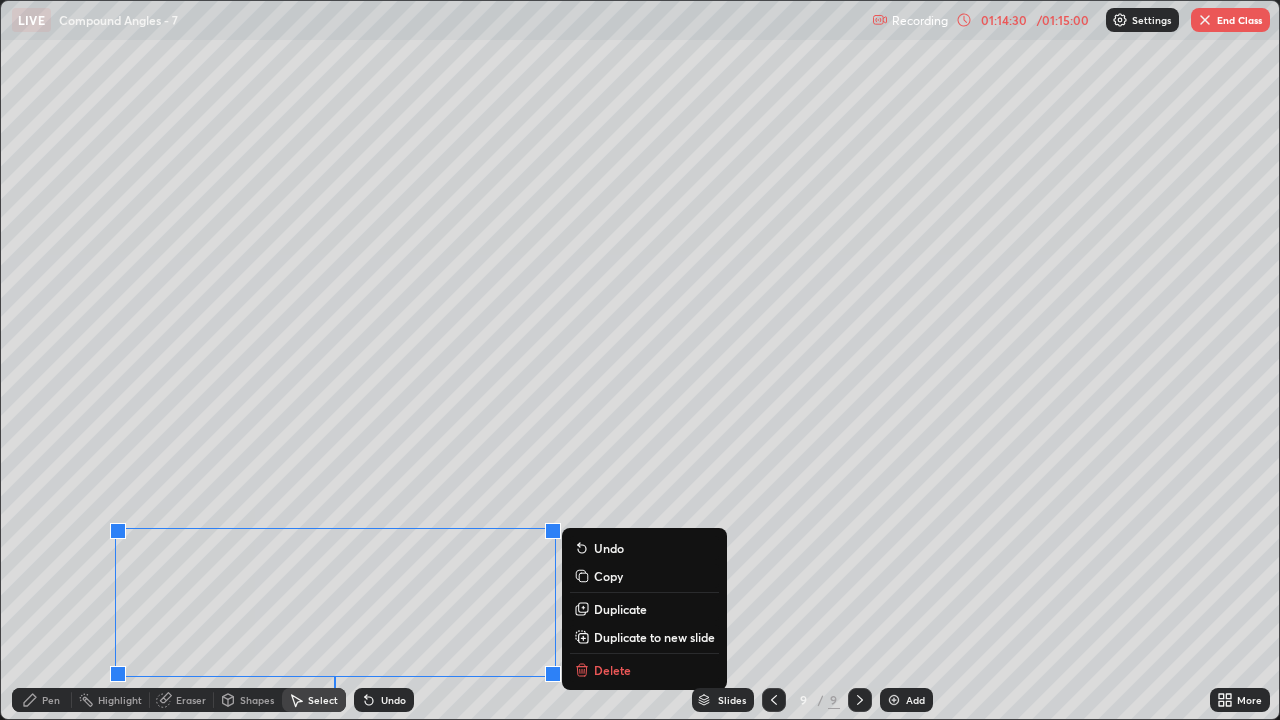 click on "Duplicate to new slide" at bounding box center (654, 637) 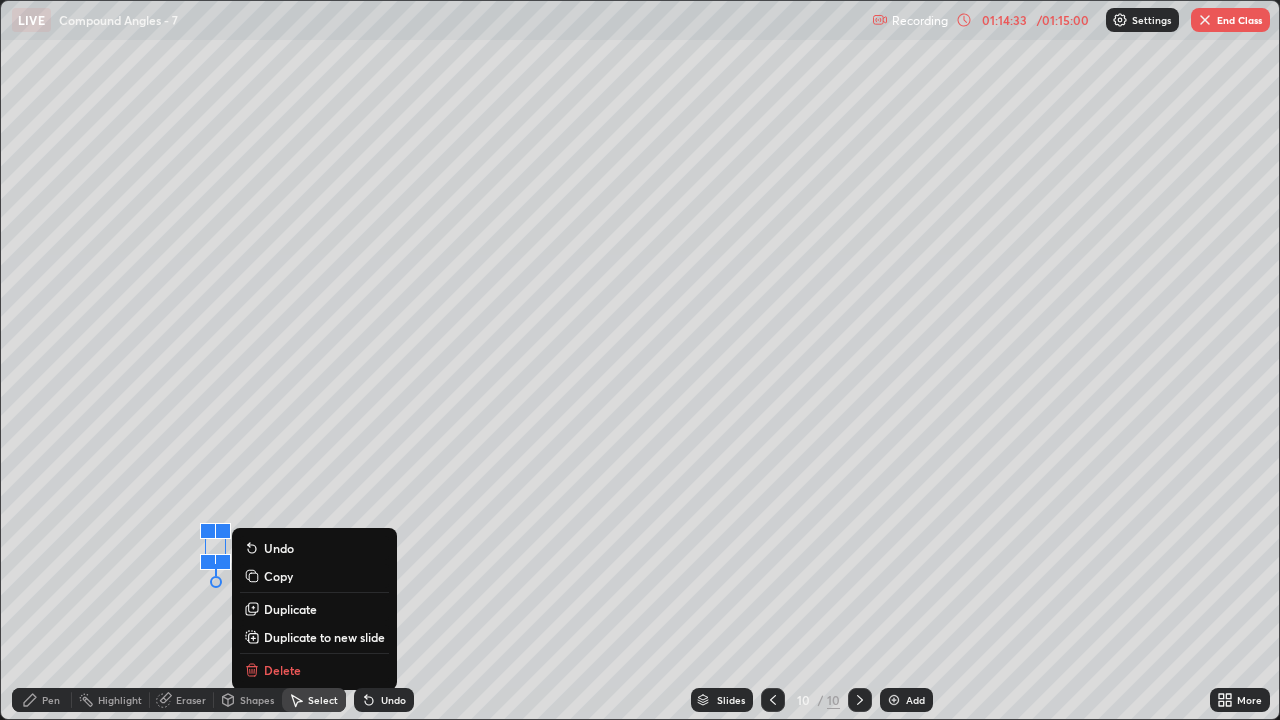click on "Delete" at bounding box center [282, 670] 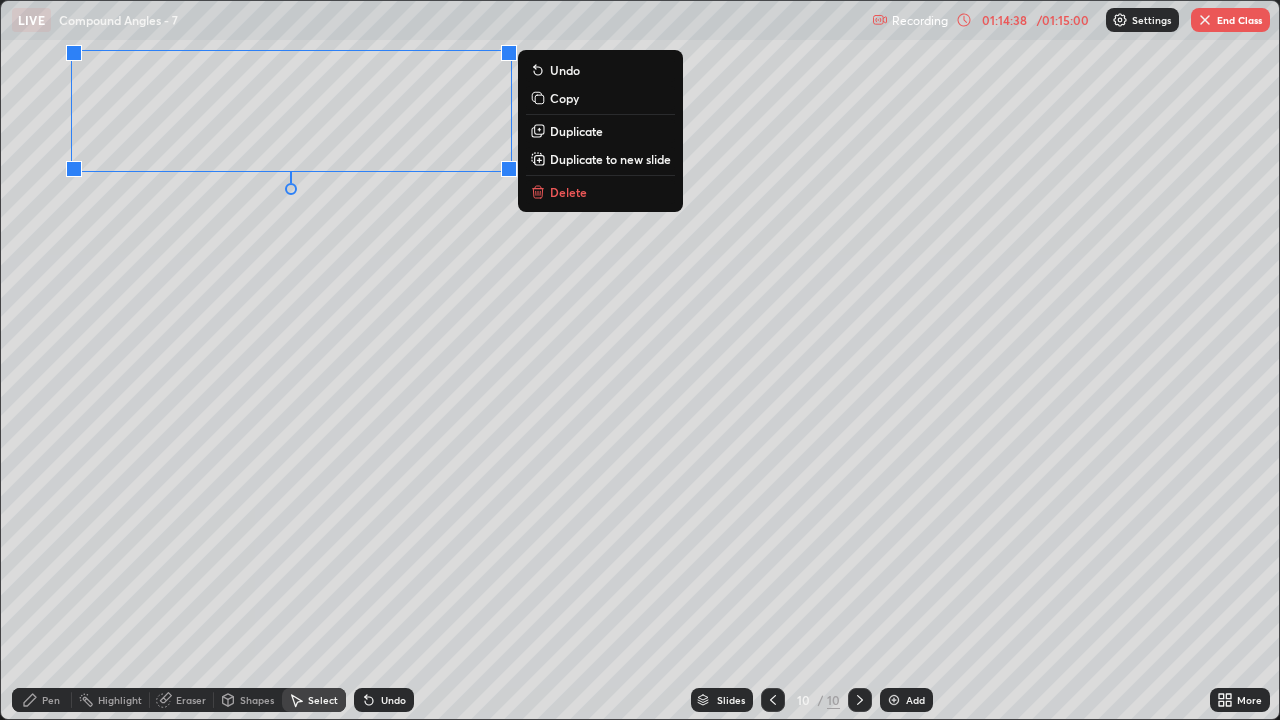 click on "Pen" at bounding box center [51, 700] 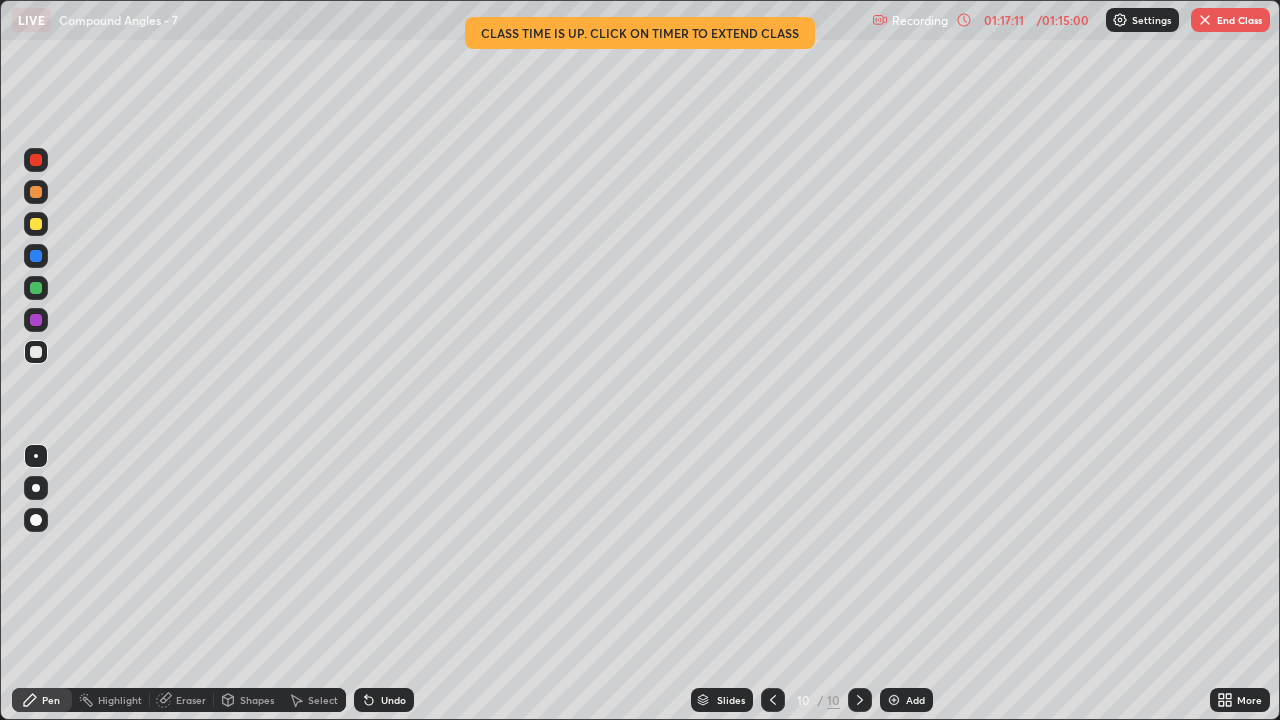 click on "End Class" at bounding box center (1230, 20) 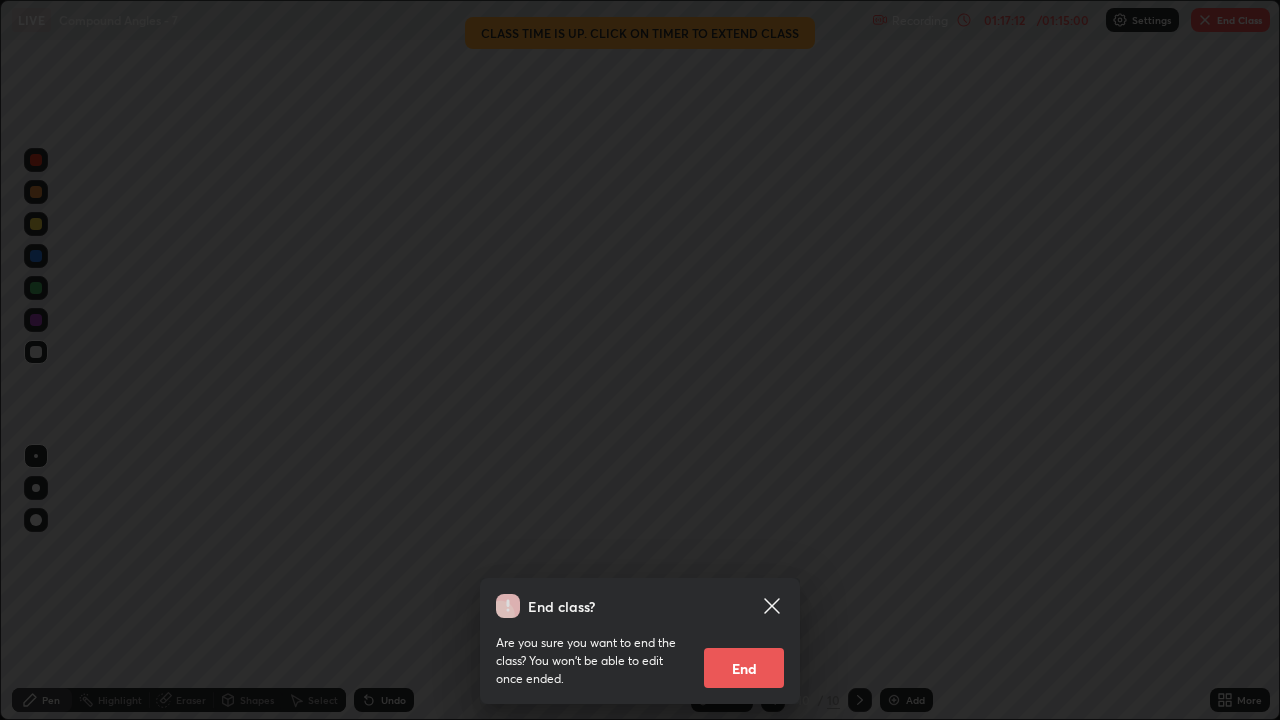 click on "End" at bounding box center [744, 668] 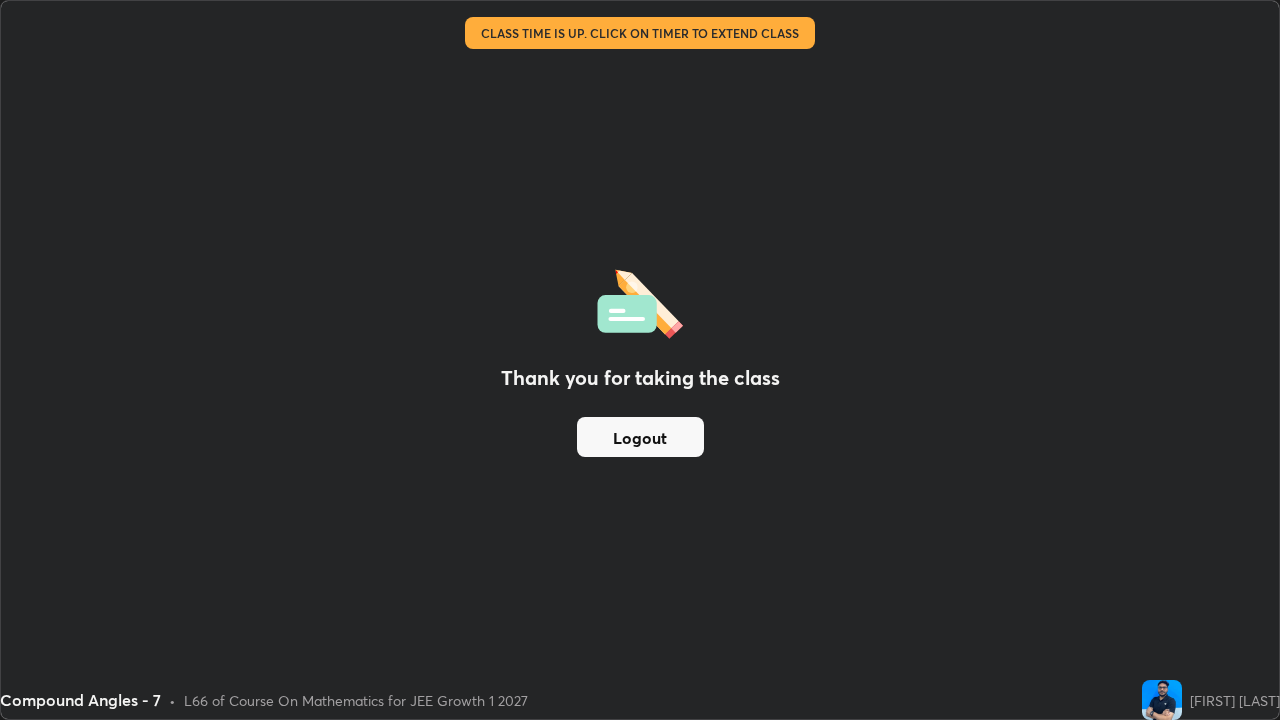 click on "Logout" at bounding box center [640, 437] 